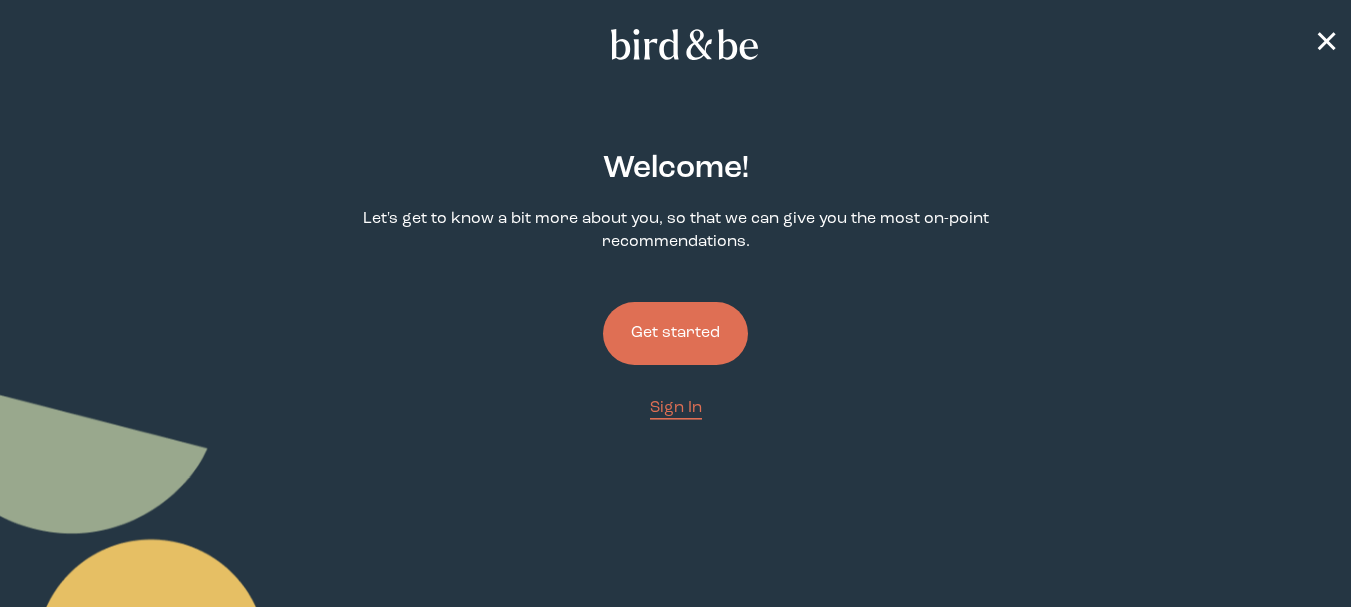 scroll, scrollTop: 0, scrollLeft: 0, axis: both 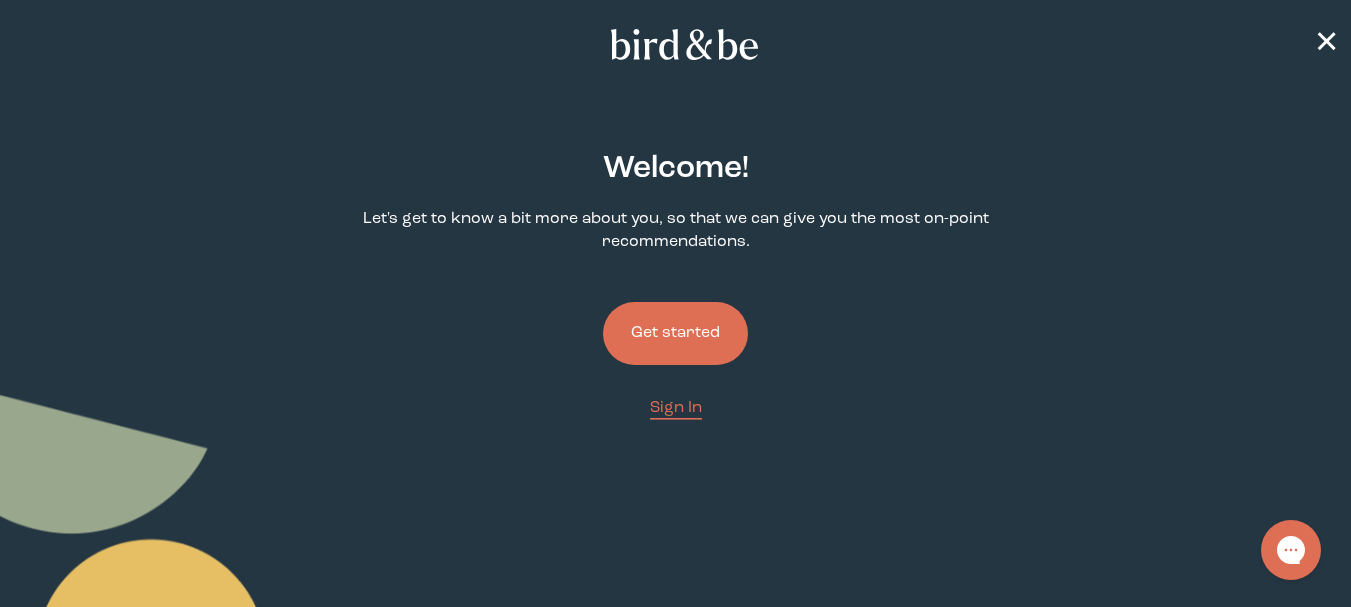 click on "Get started" at bounding box center [675, 333] 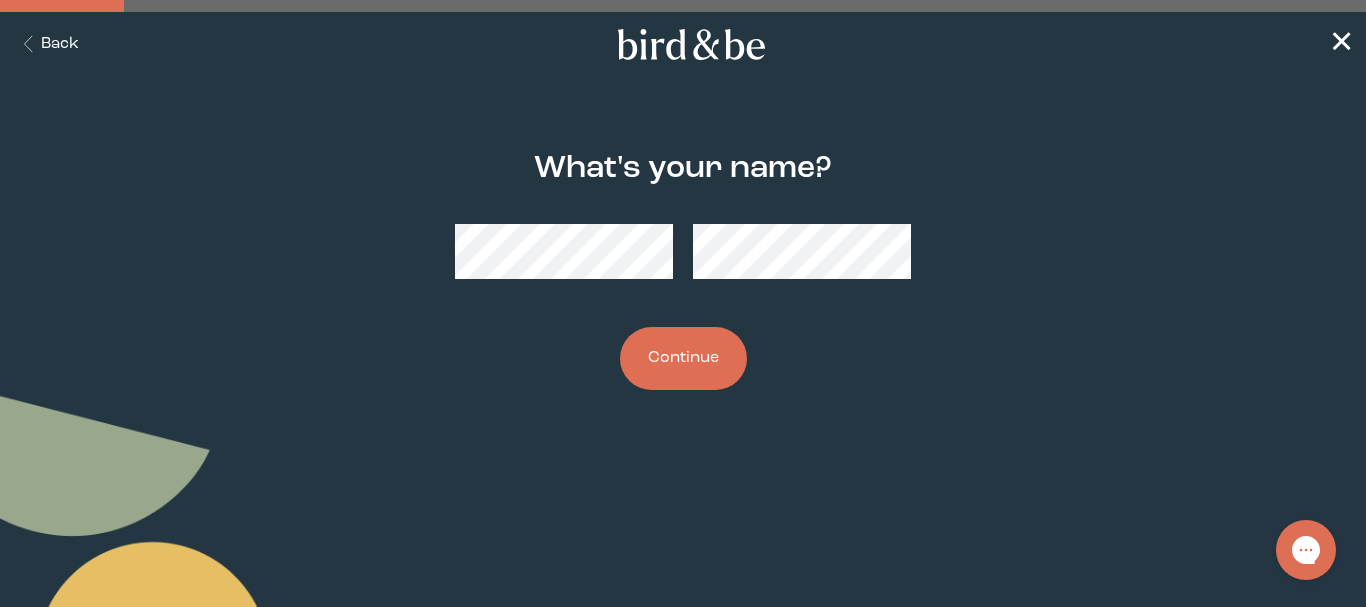 click on "Continue" at bounding box center (683, 358) 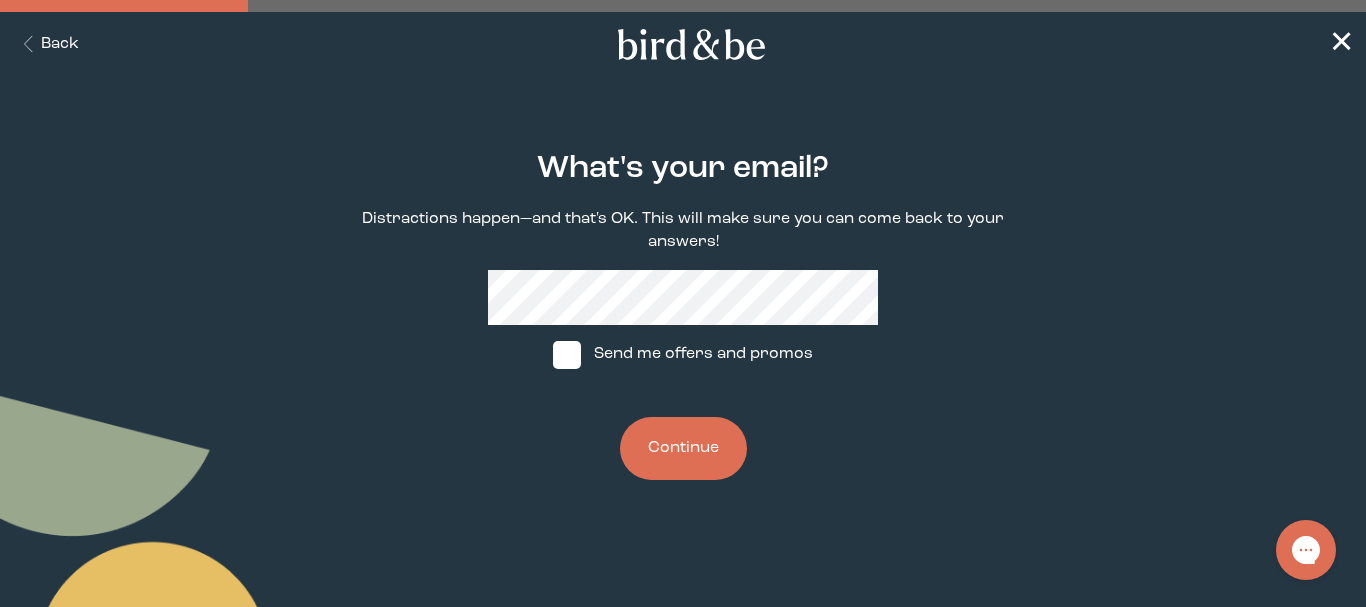 click at bounding box center (567, 355) 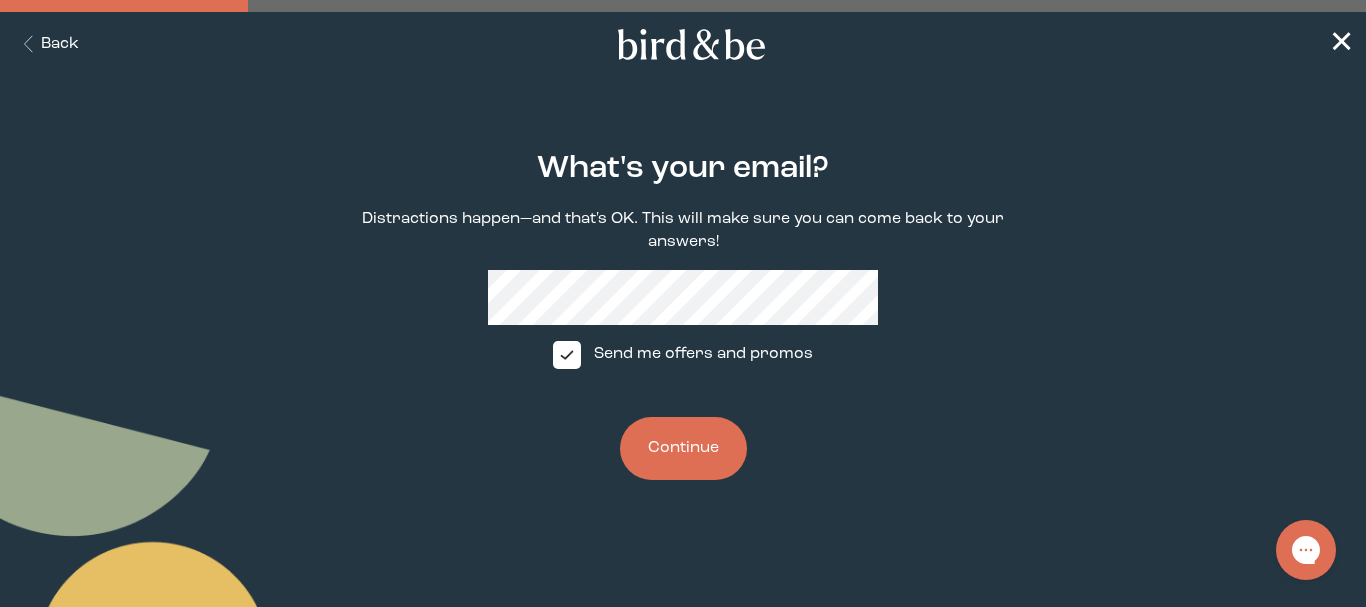 click on "Continue" at bounding box center (683, 448) 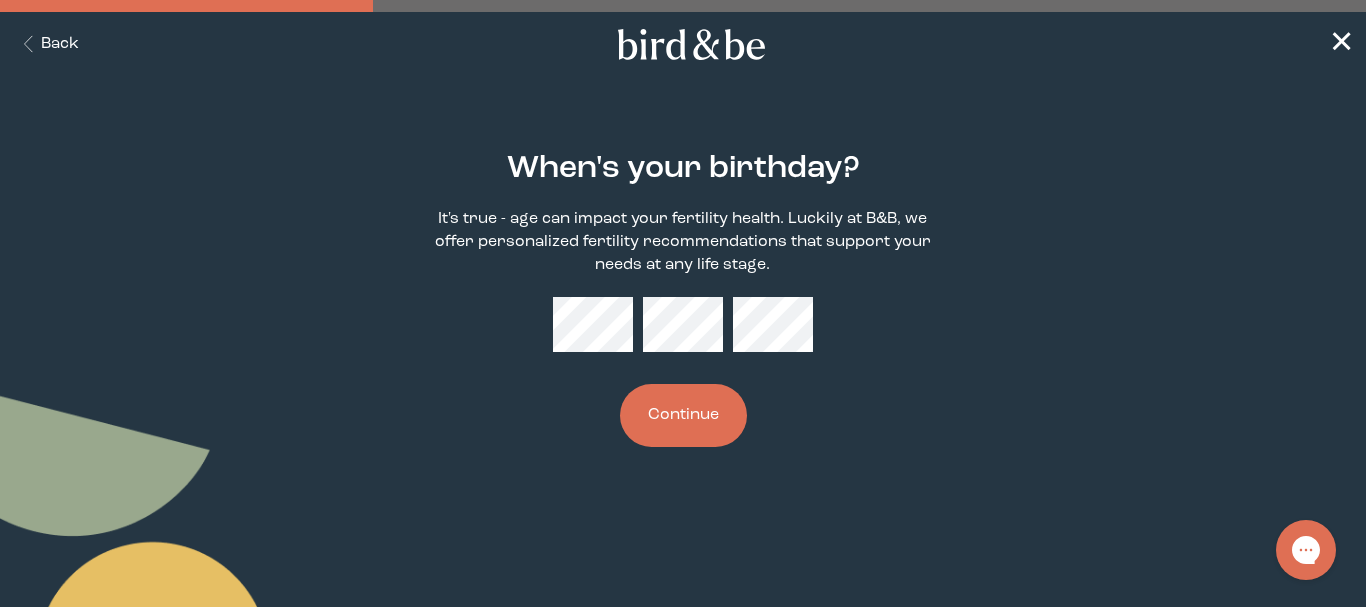 click on "Continue" at bounding box center [683, 415] 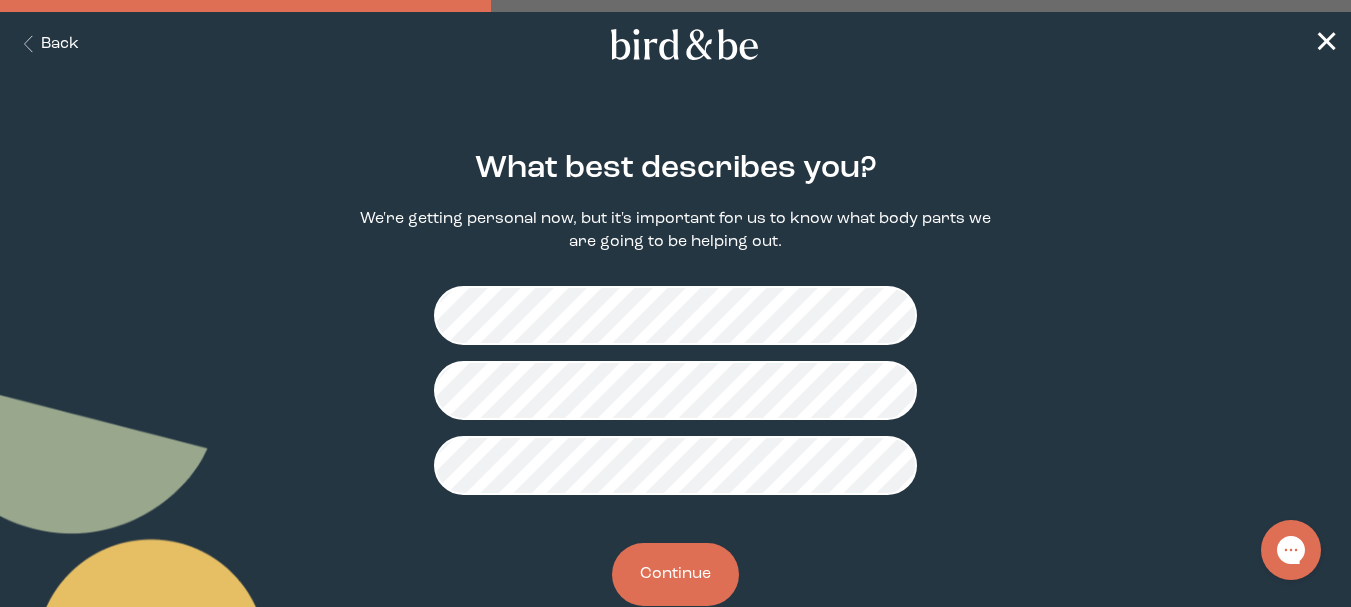 click on "Continue" at bounding box center [675, 574] 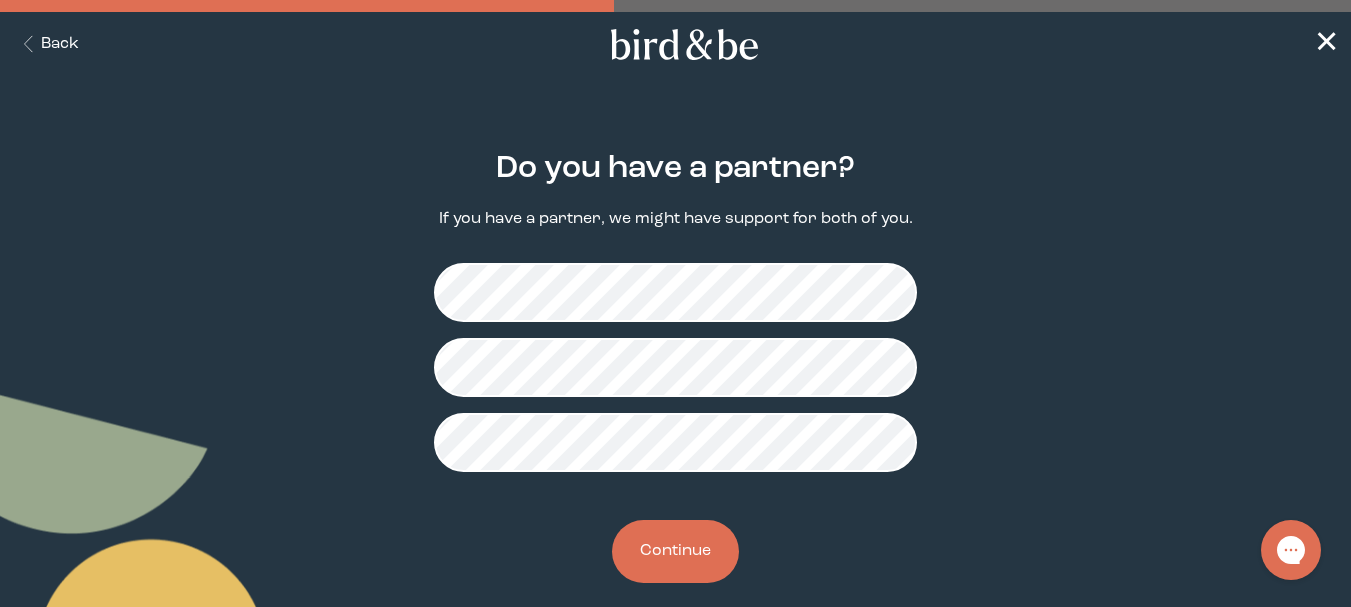 click on "Continue" at bounding box center (675, 551) 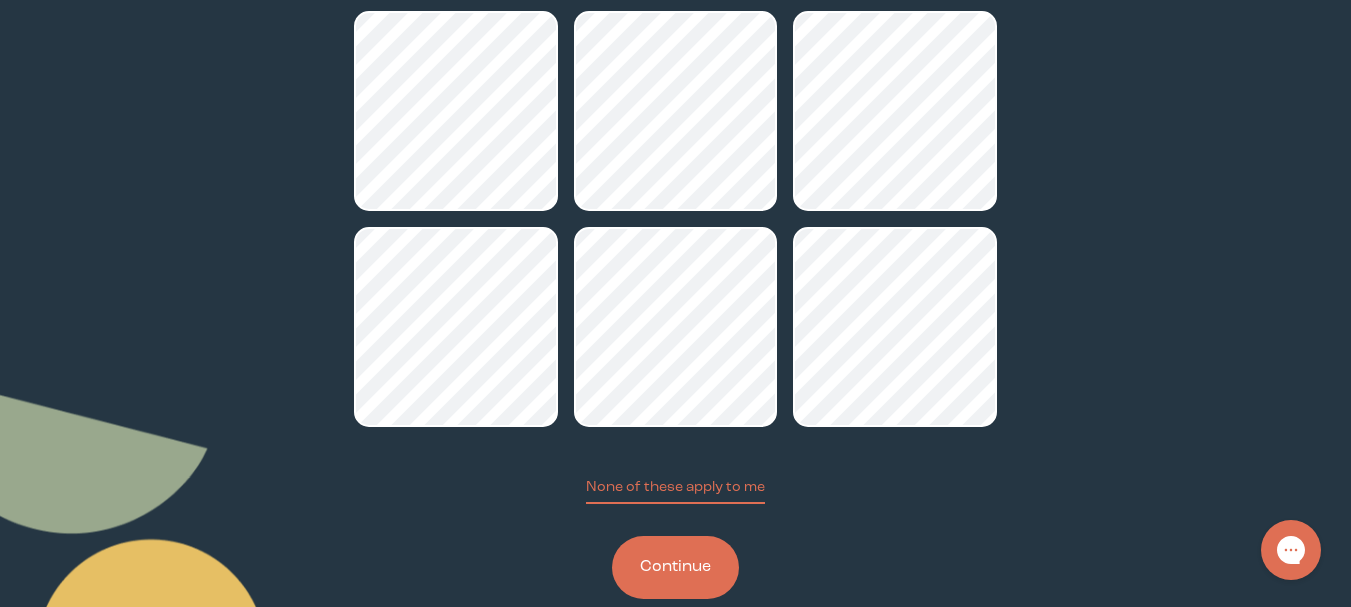 scroll, scrollTop: 276, scrollLeft: 0, axis: vertical 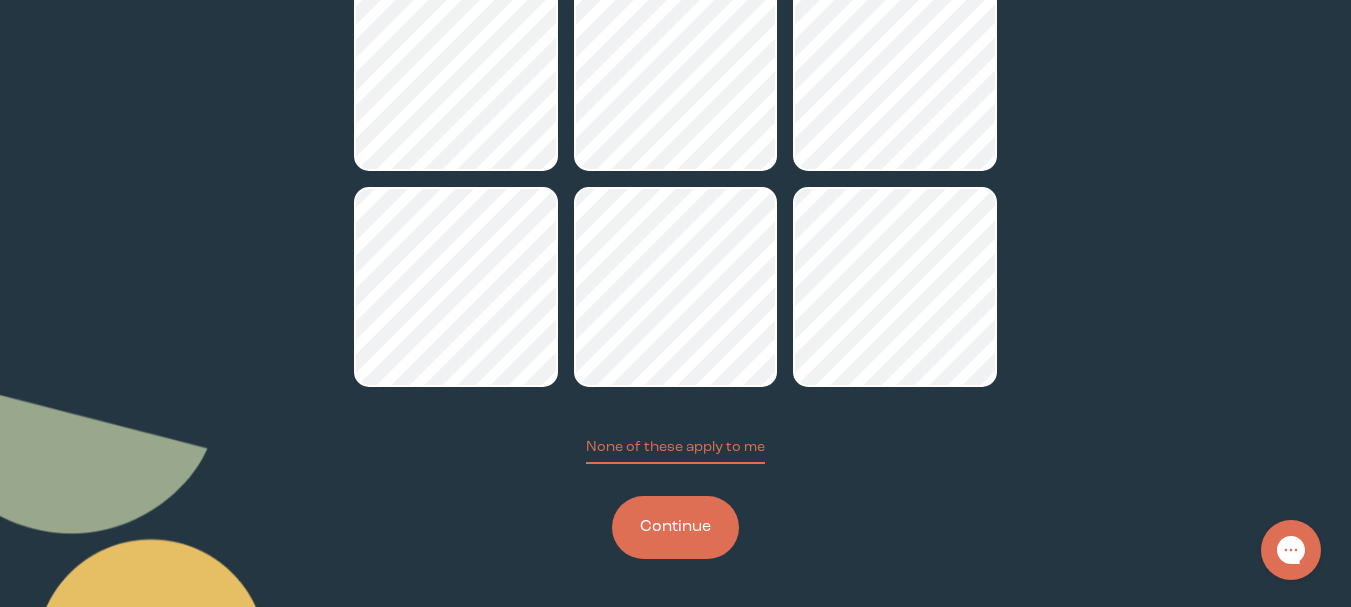 click on "Continue" at bounding box center (675, 527) 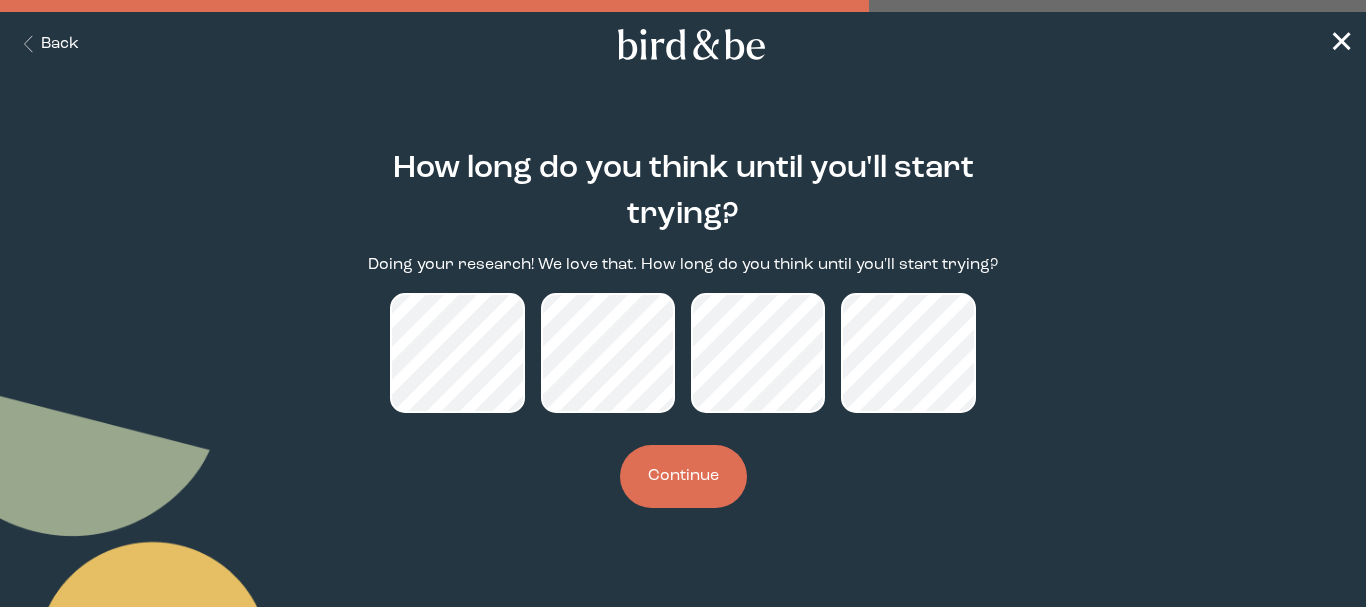scroll, scrollTop: 0, scrollLeft: 0, axis: both 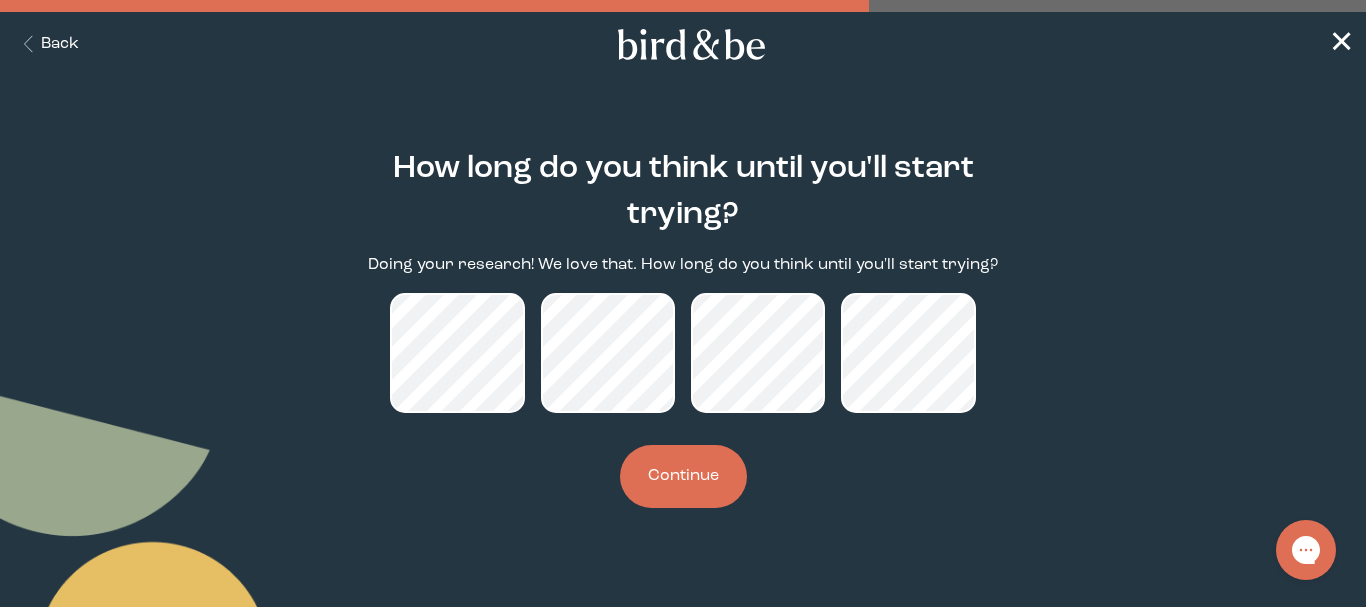 click on "Continue" at bounding box center (683, 476) 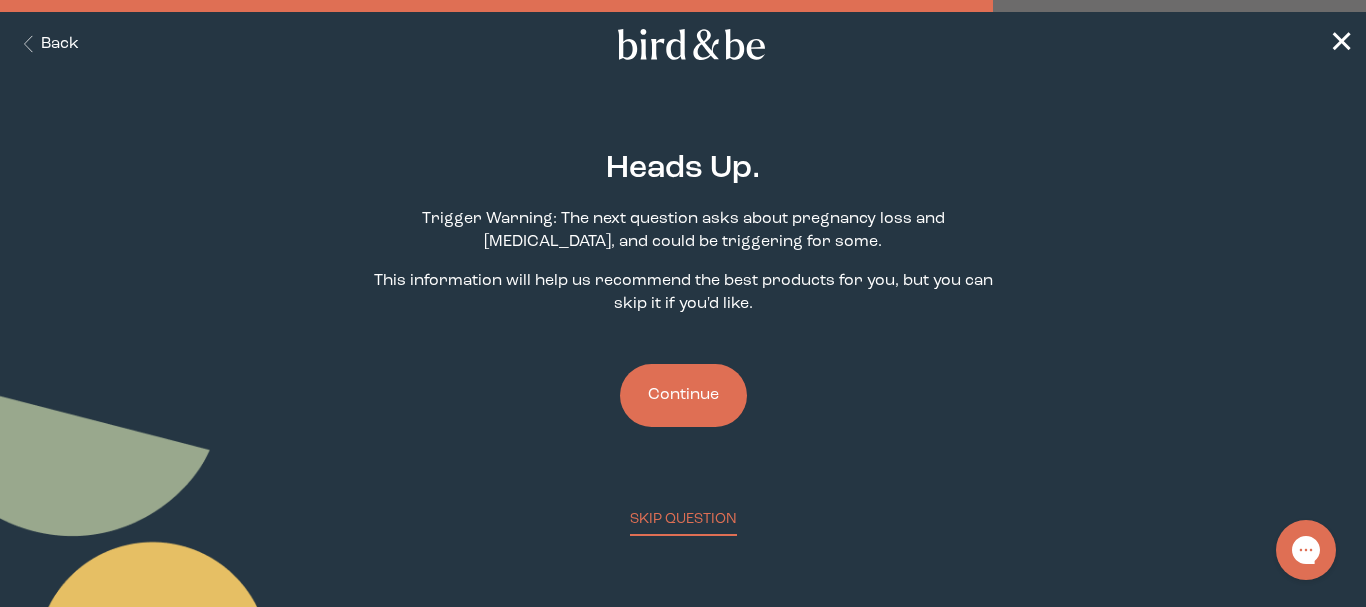 click on "Continue" at bounding box center (683, 395) 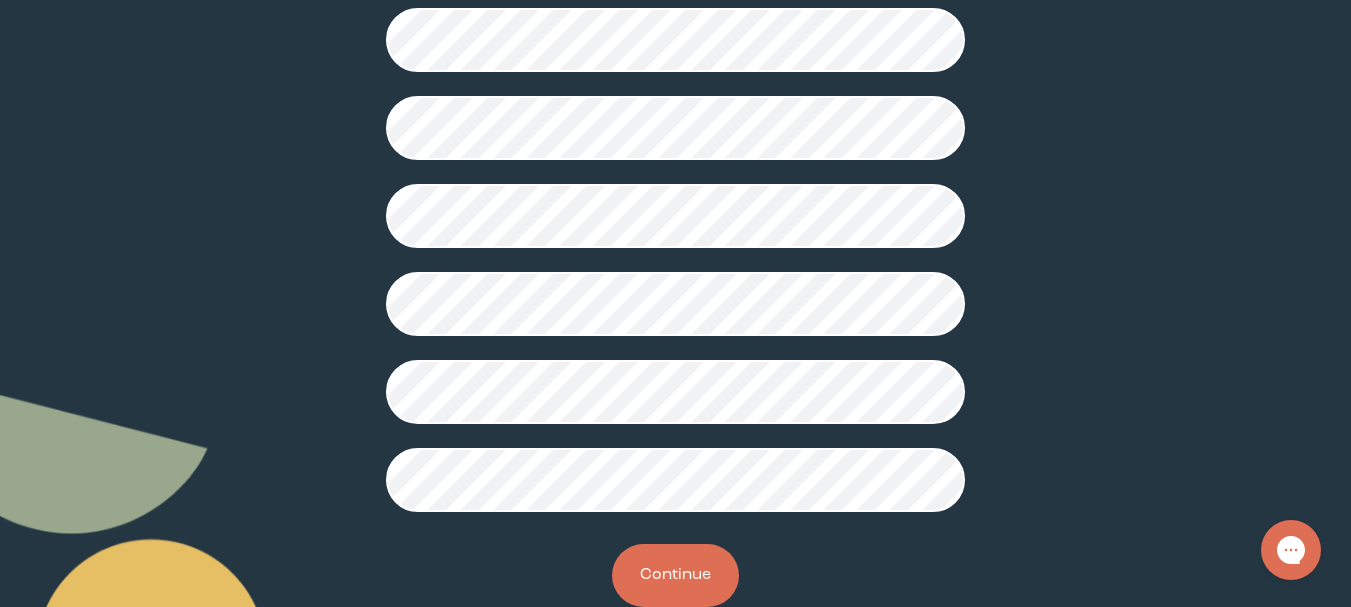 scroll, scrollTop: 643, scrollLeft: 0, axis: vertical 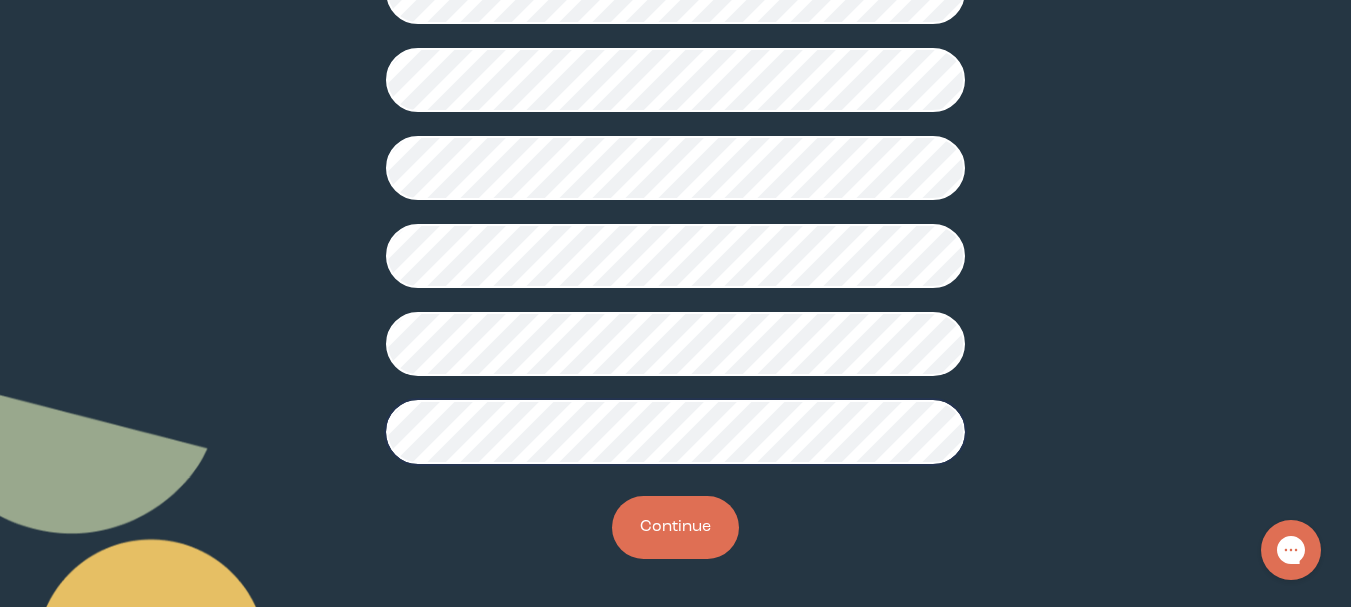 click on "Continue" at bounding box center [675, 527] 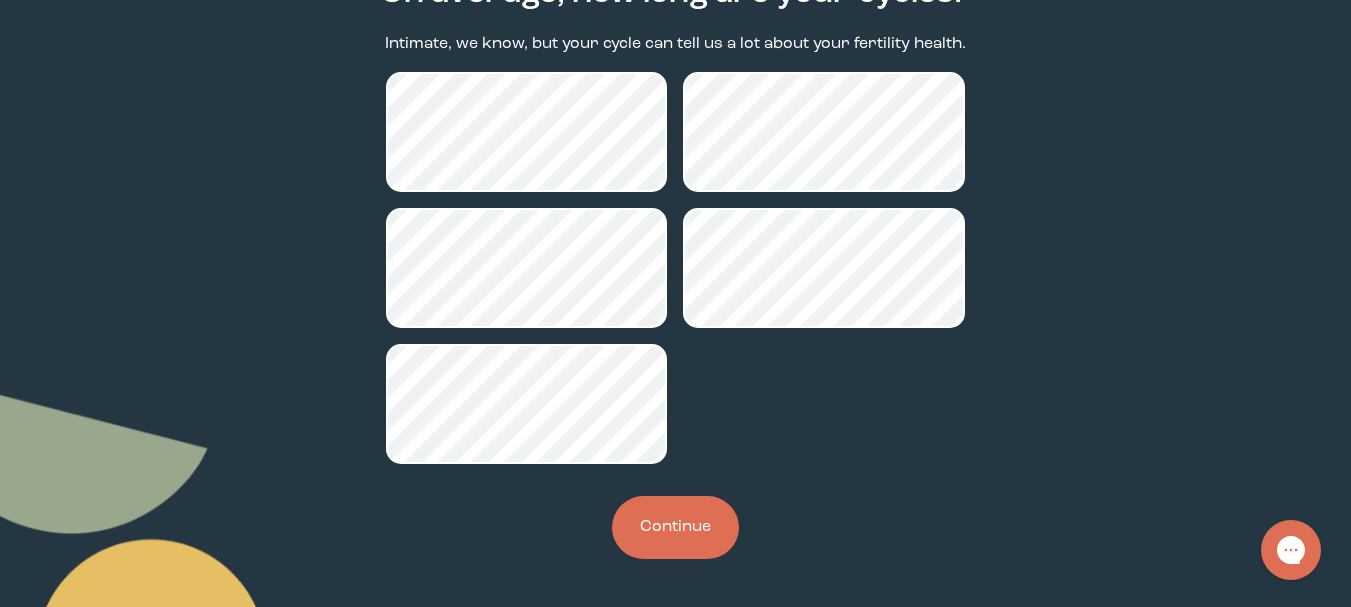 scroll, scrollTop: 0, scrollLeft: 0, axis: both 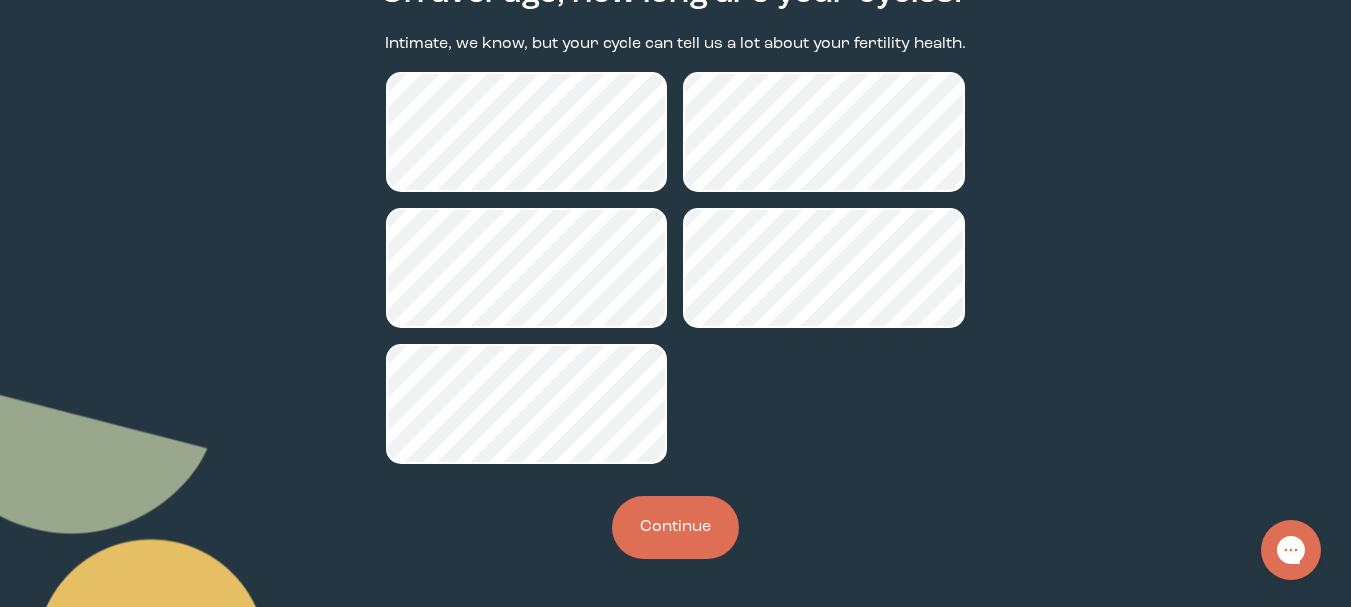 click on "Continue" at bounding box center (675, 527) 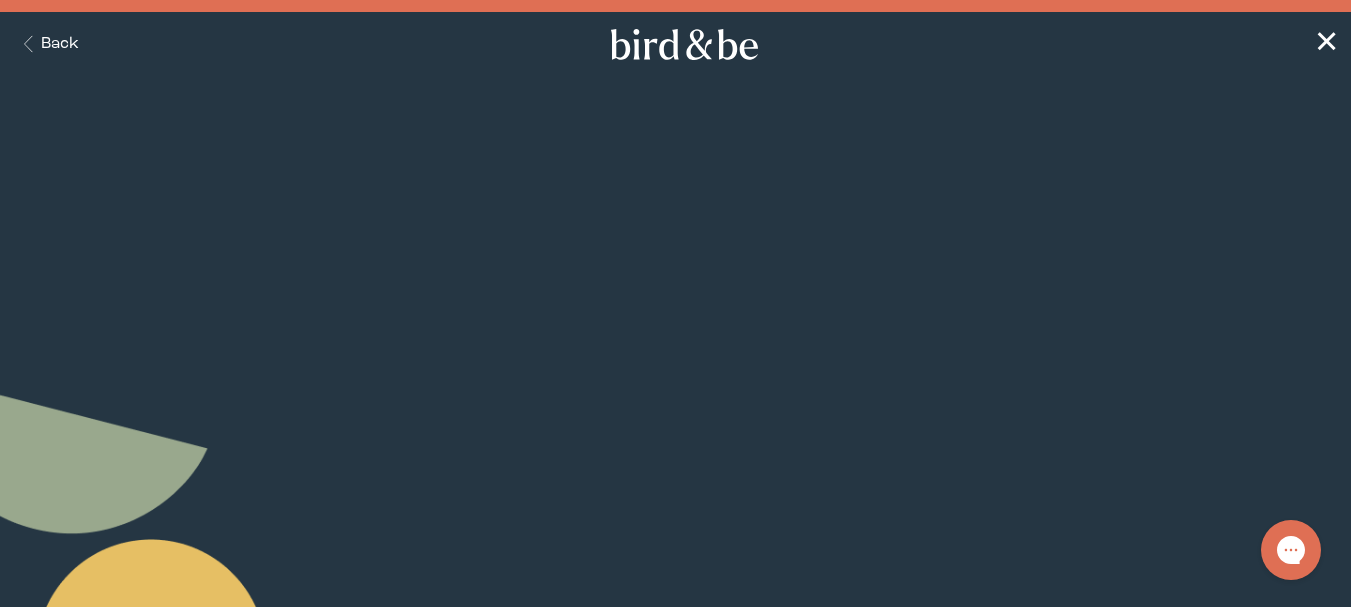 scroll, scrollTop: 0, scrollLeft: 0, axis: both 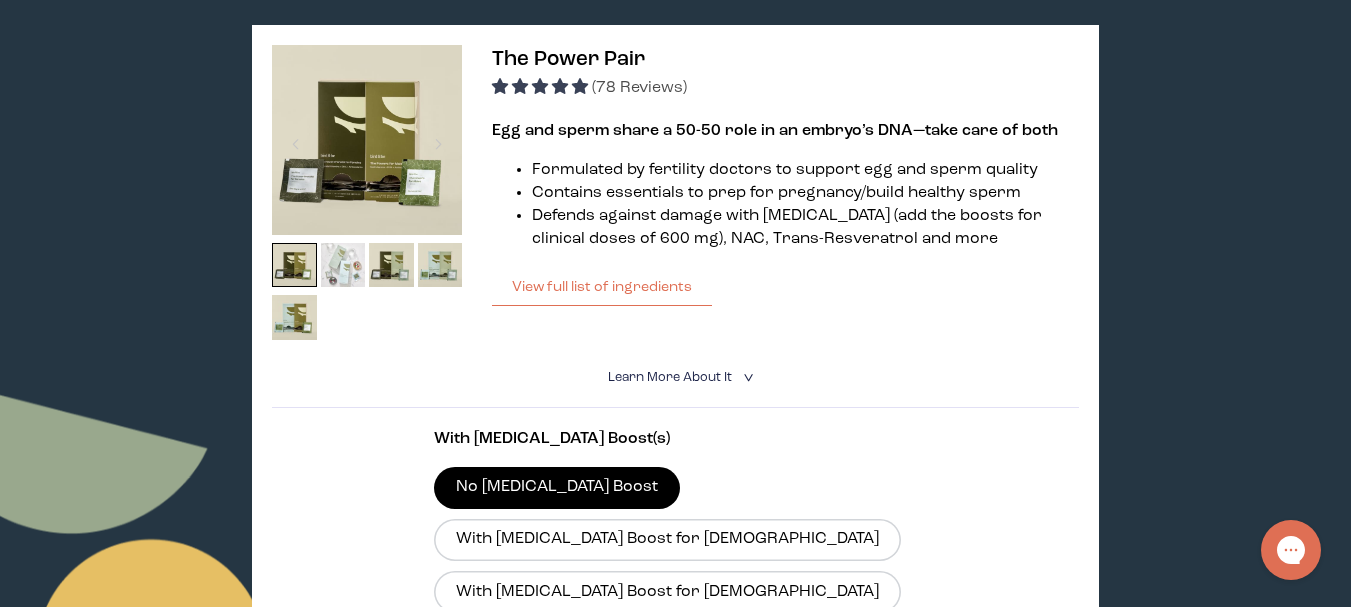 click at bounding box center (343, 265) 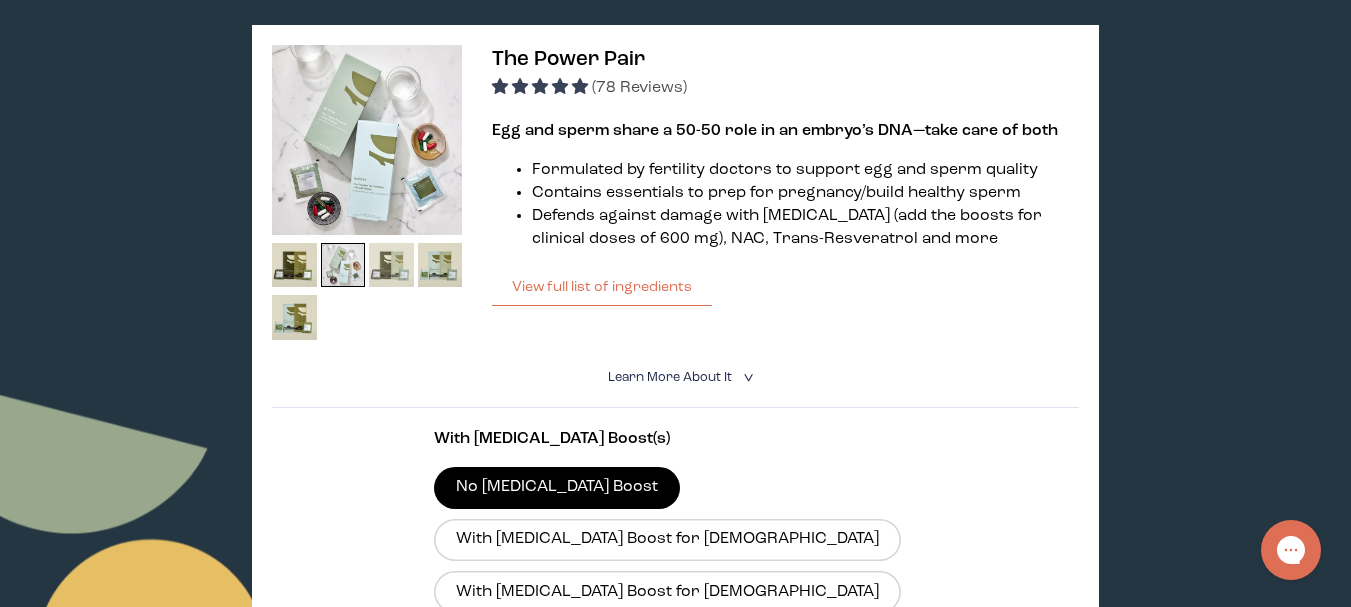 click at bounding box center (391, 265) 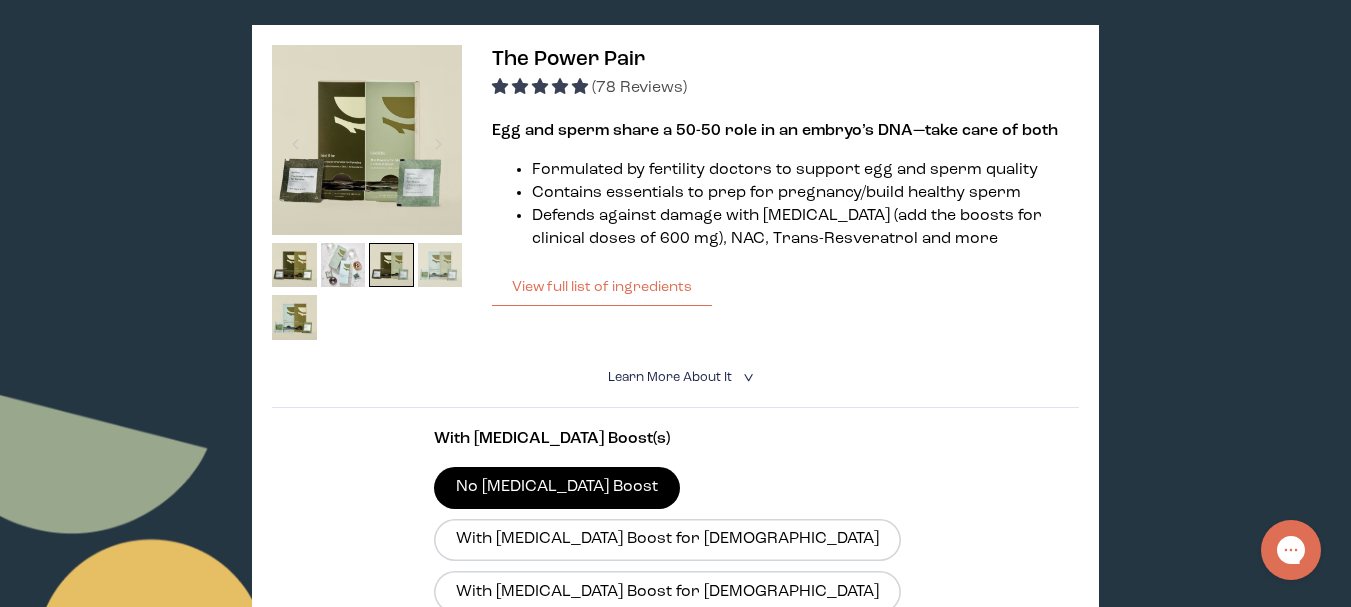 click at bounding box center (440, 265) 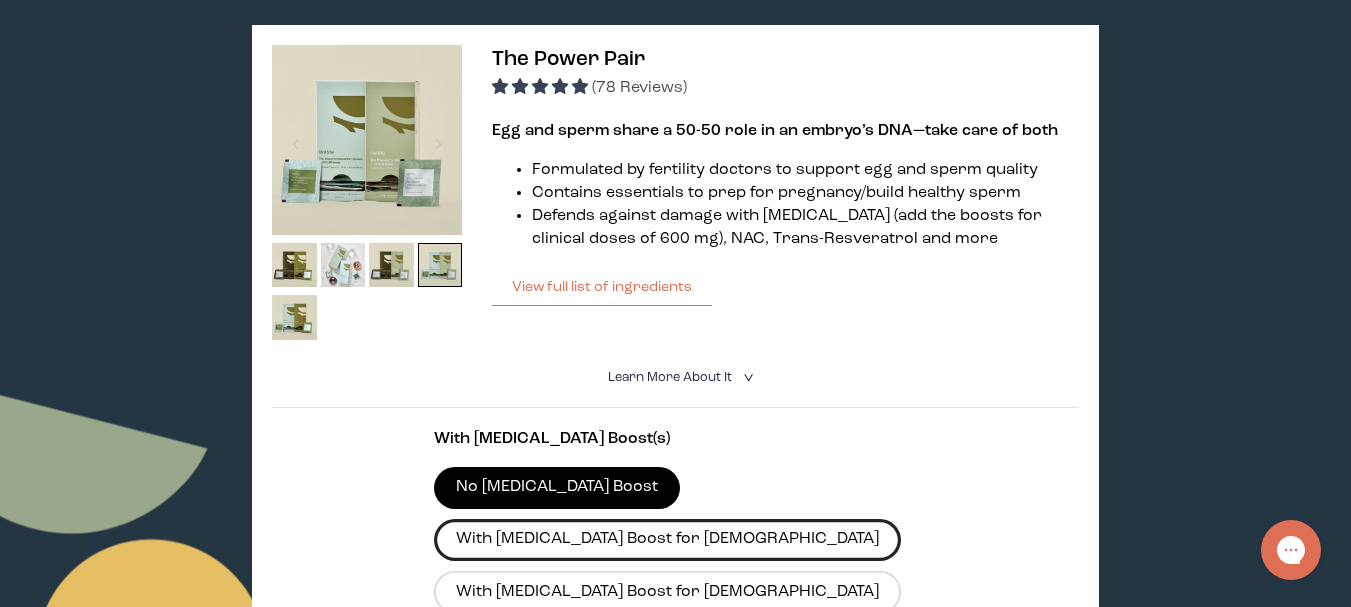 click on "With CoQ10 Boost for Females" at bounding box center (668, 540) 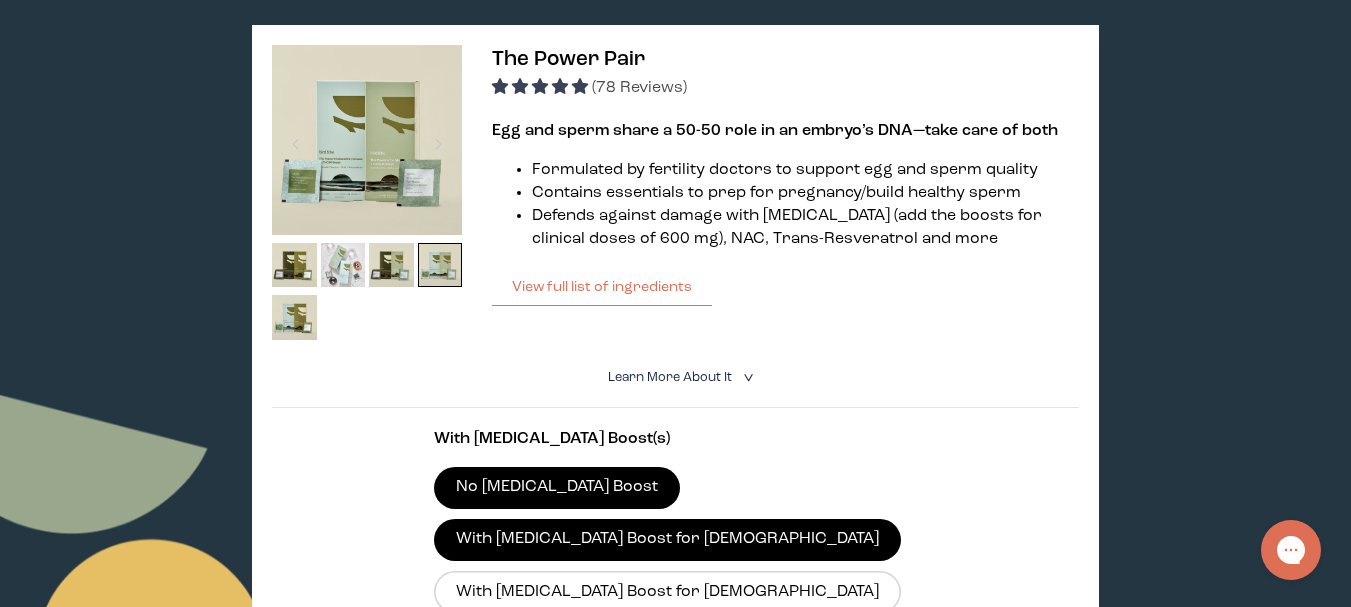 click on "No CoQ10 Boost" at bounding box center [557, 488] 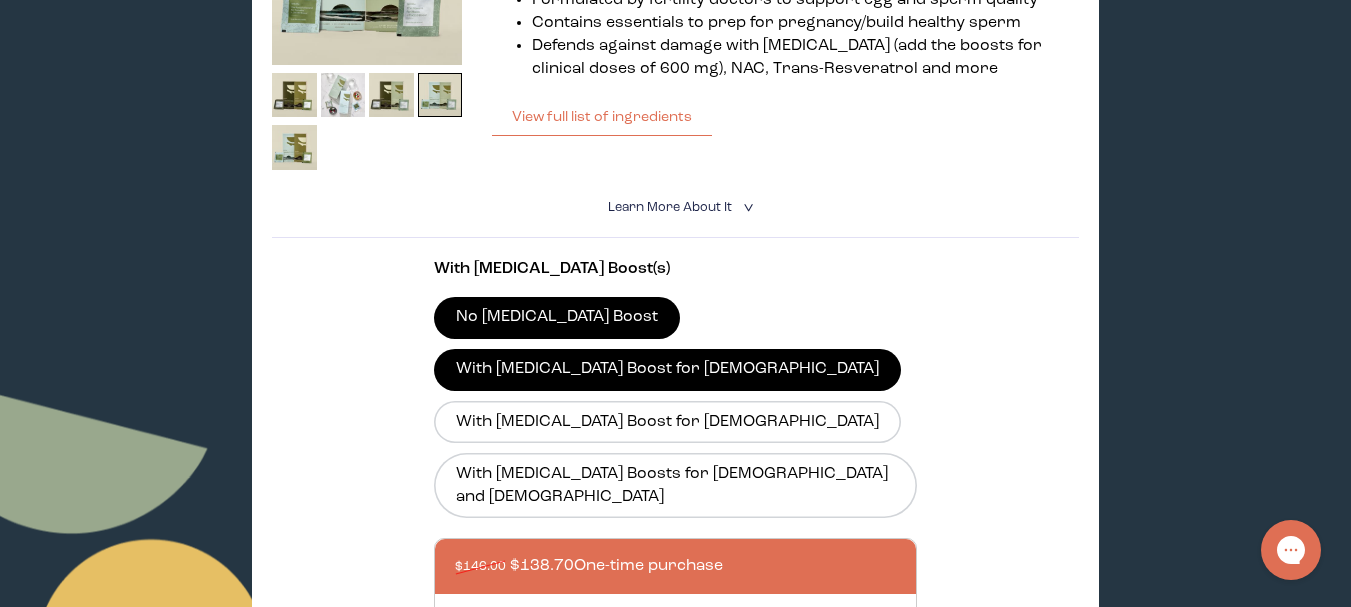 scroll, scrollTop: 0, scrollLeft: 0, axis: both 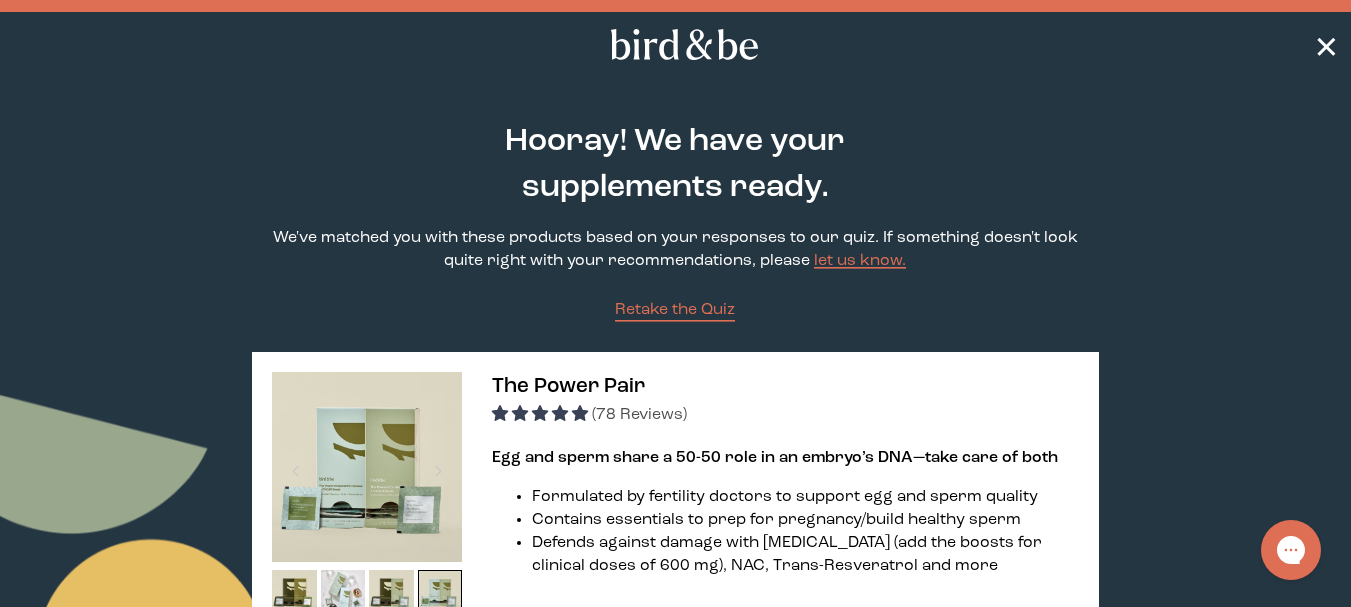 click on "✕" at bounding box center (1326, 45) 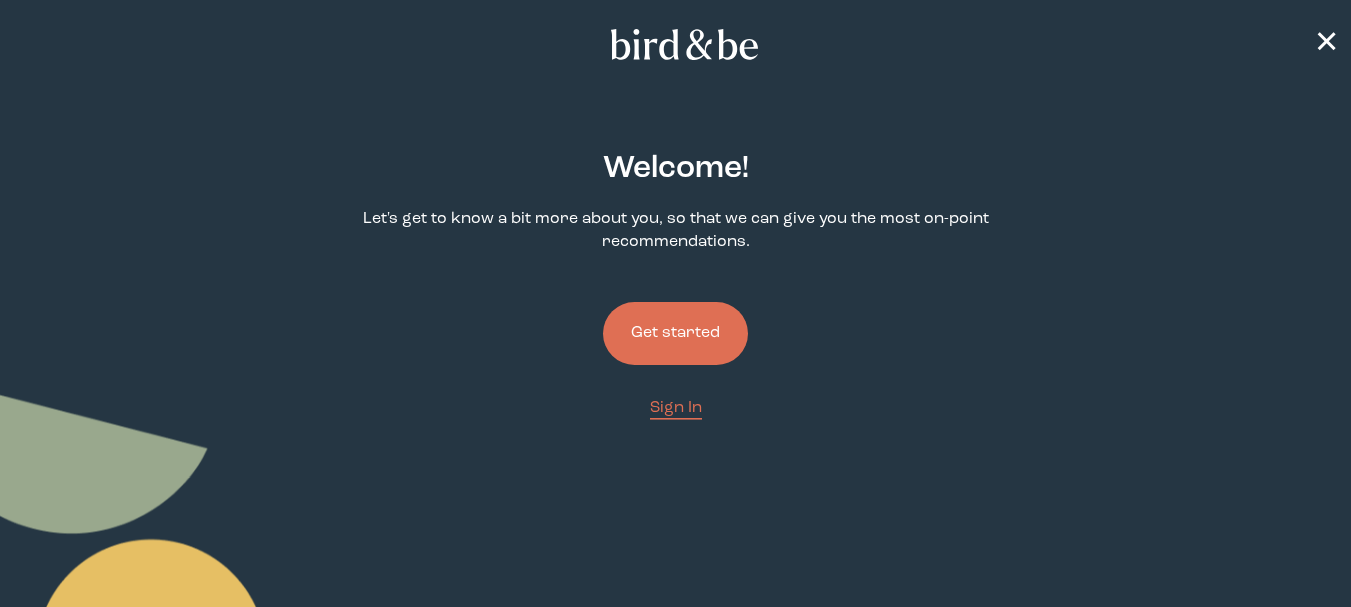 scroll, scrollTop: 0, scrollLeft: 0, axis: both 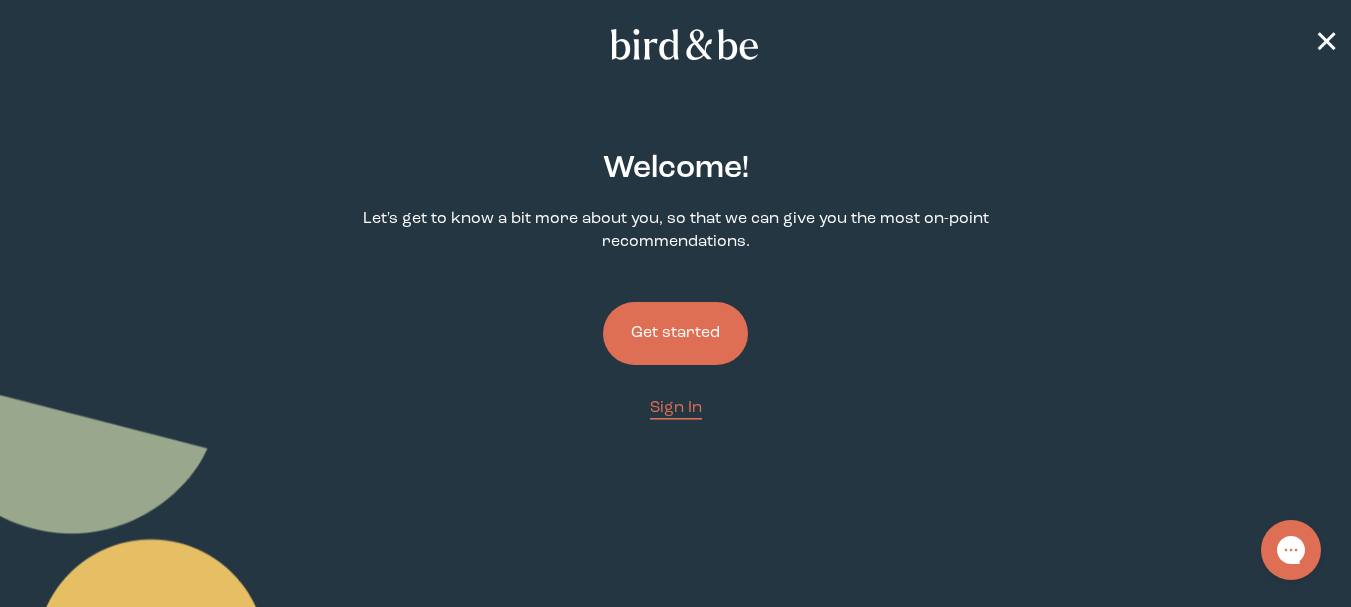 click on "Get started" at bounding box center [675, 333] 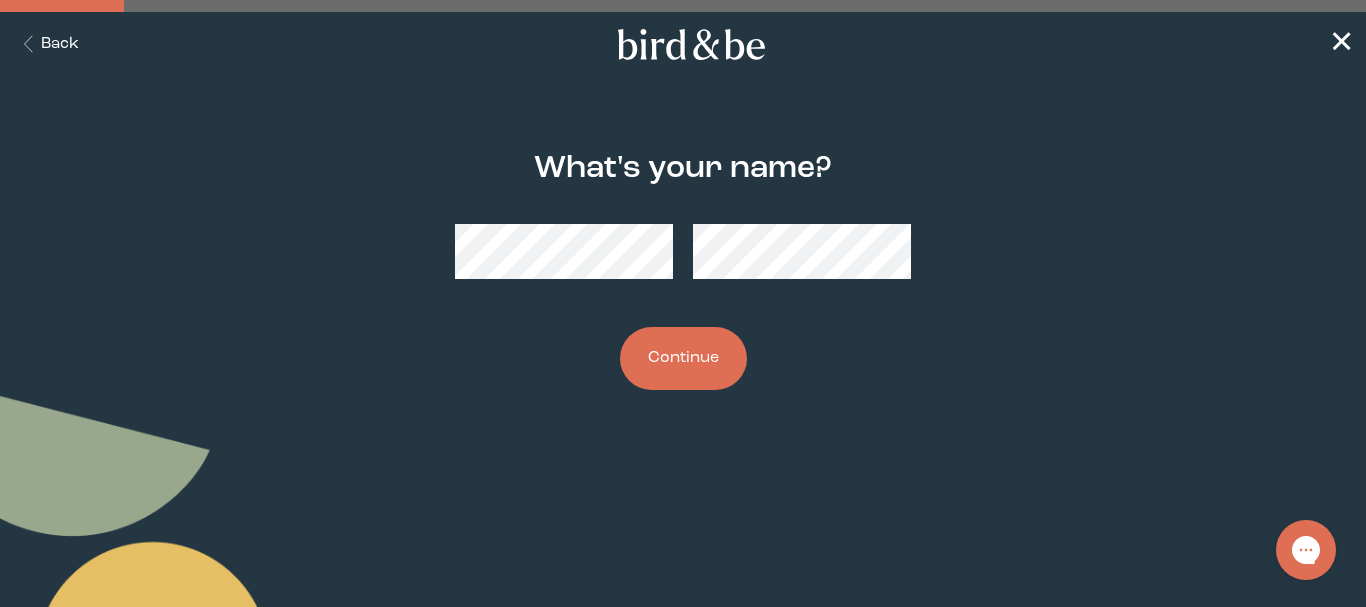 click on "Continue" at bounding box center [683, 358] 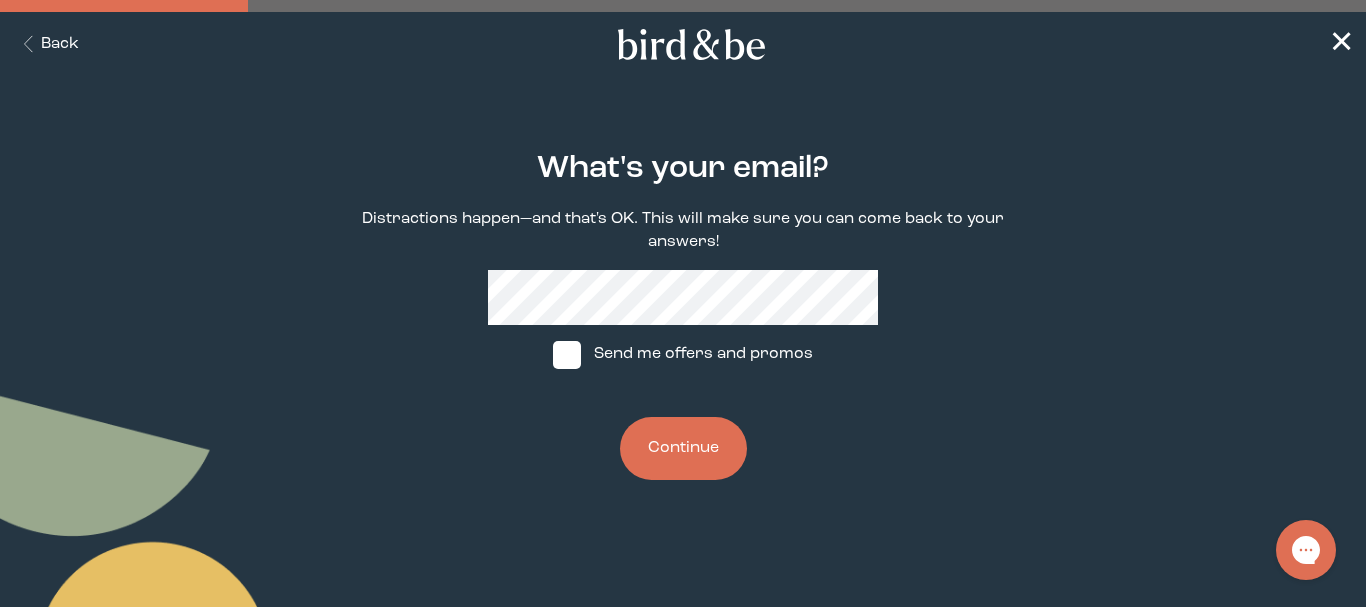 click on "Continue" at bounding box center [683, 448] 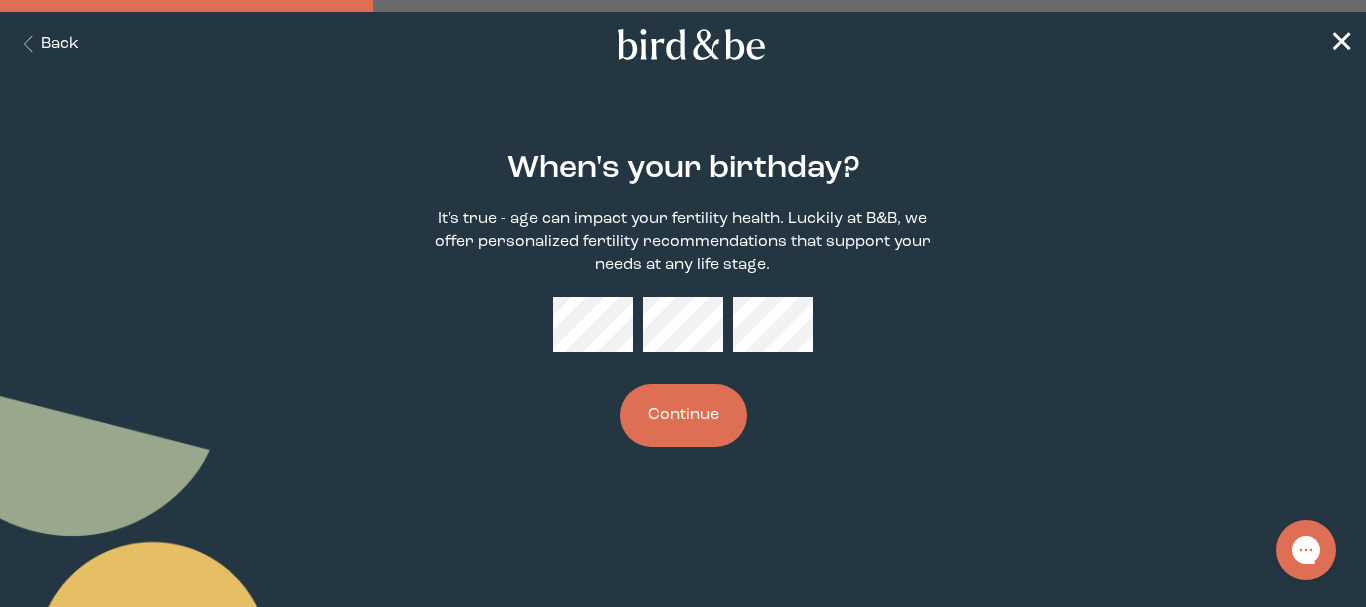 click on "Continue" at bounding box center [683, 415] 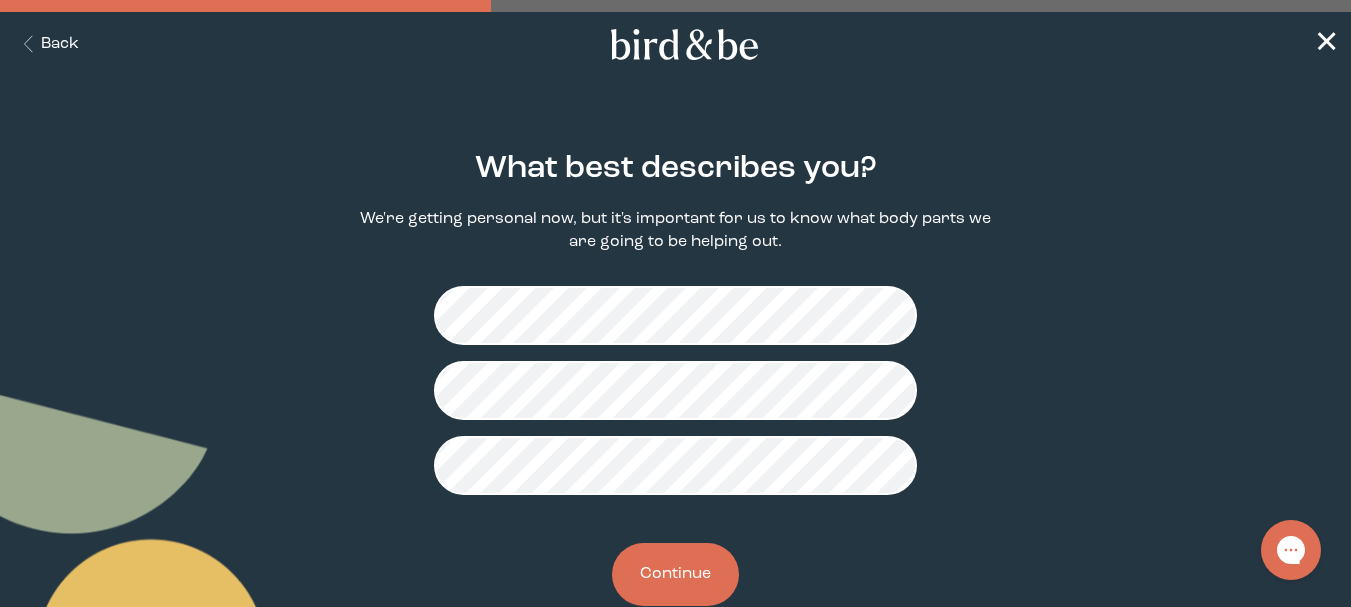 click on "Continue" at bounding box center [675, 574] 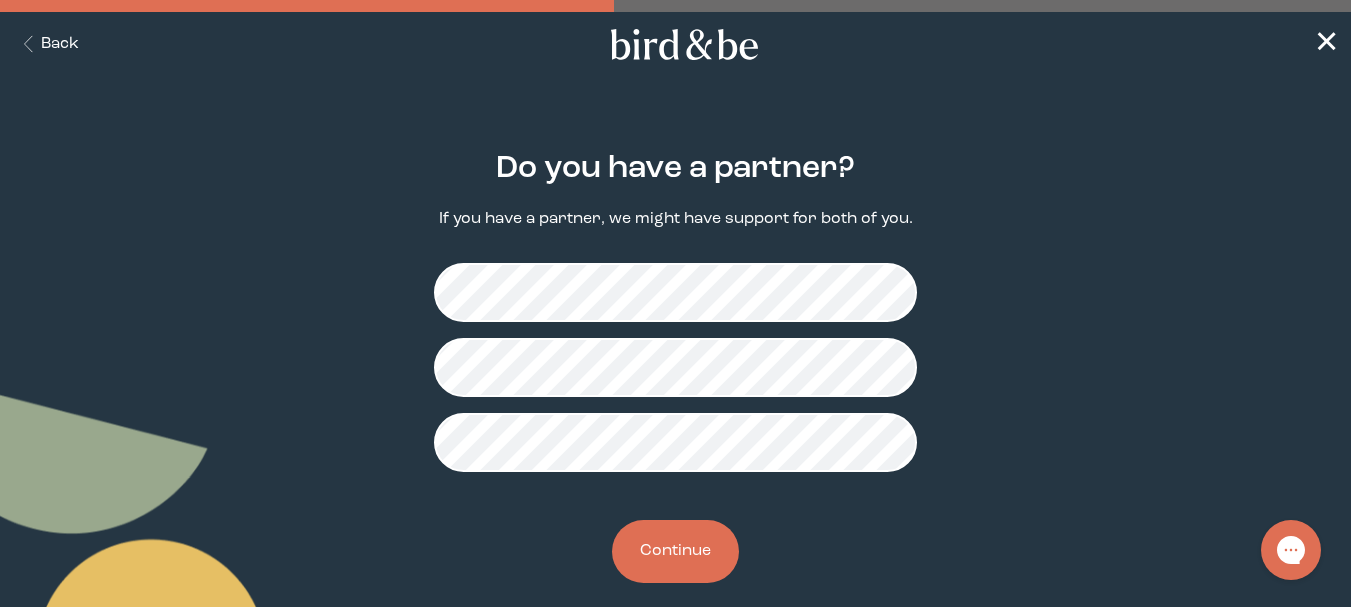 click on "Continue" at bounding box center [675, 551] 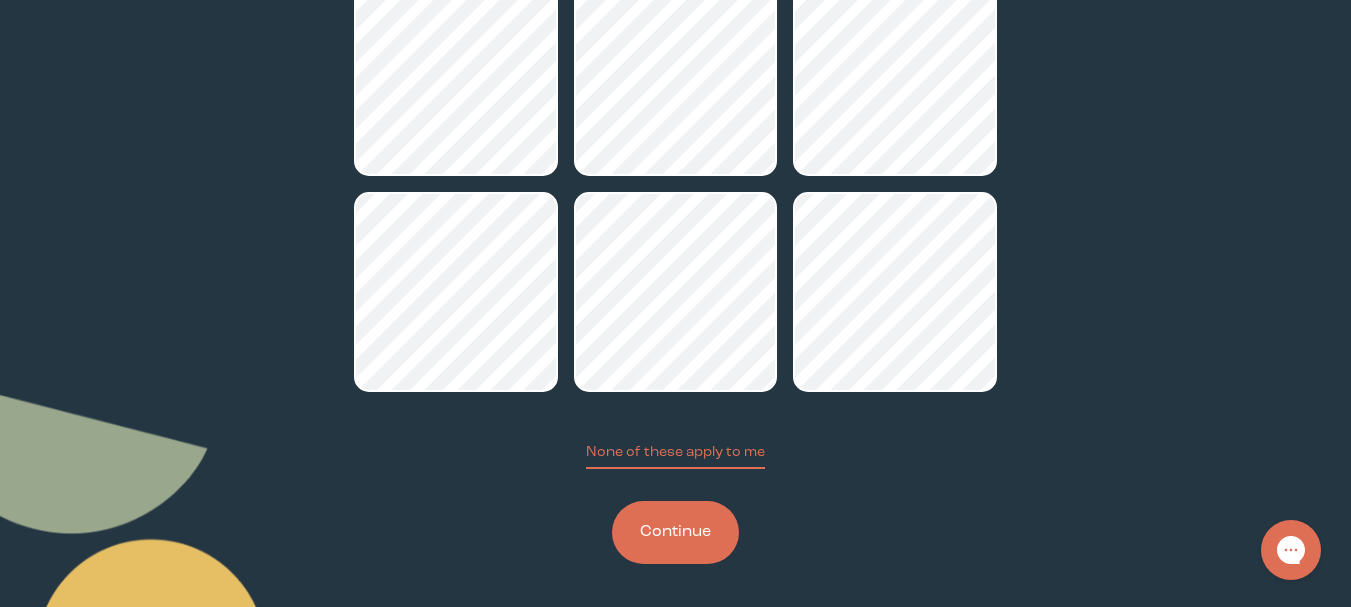 scroll, scrollTop: 276, scrollLeft: 0, axis: vertical 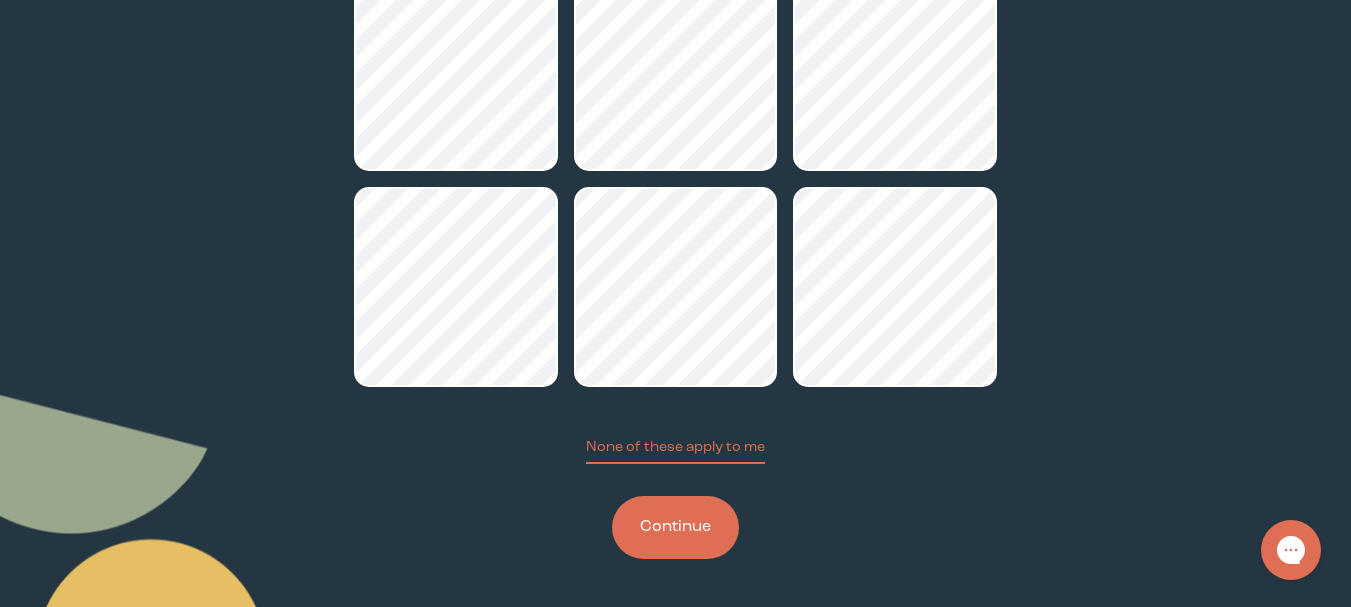 click on "Continue" at bounding box center (675, 527) 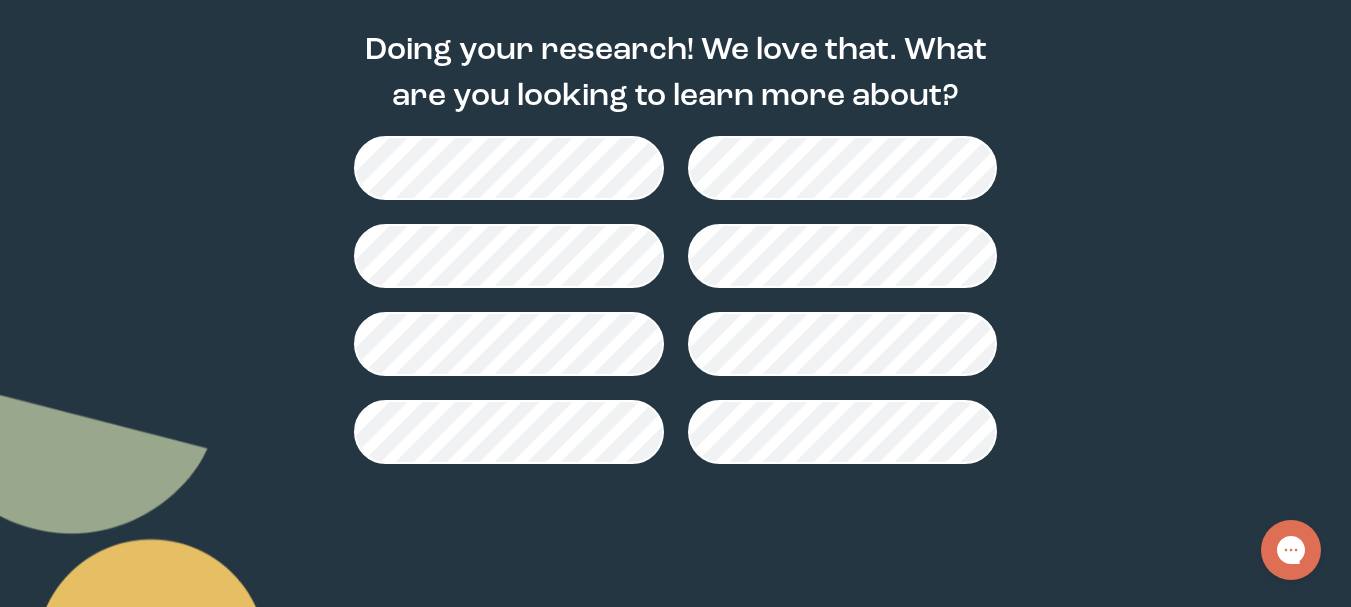 scroll, scrollTop: 0, scrollLeft: 0, axis: both 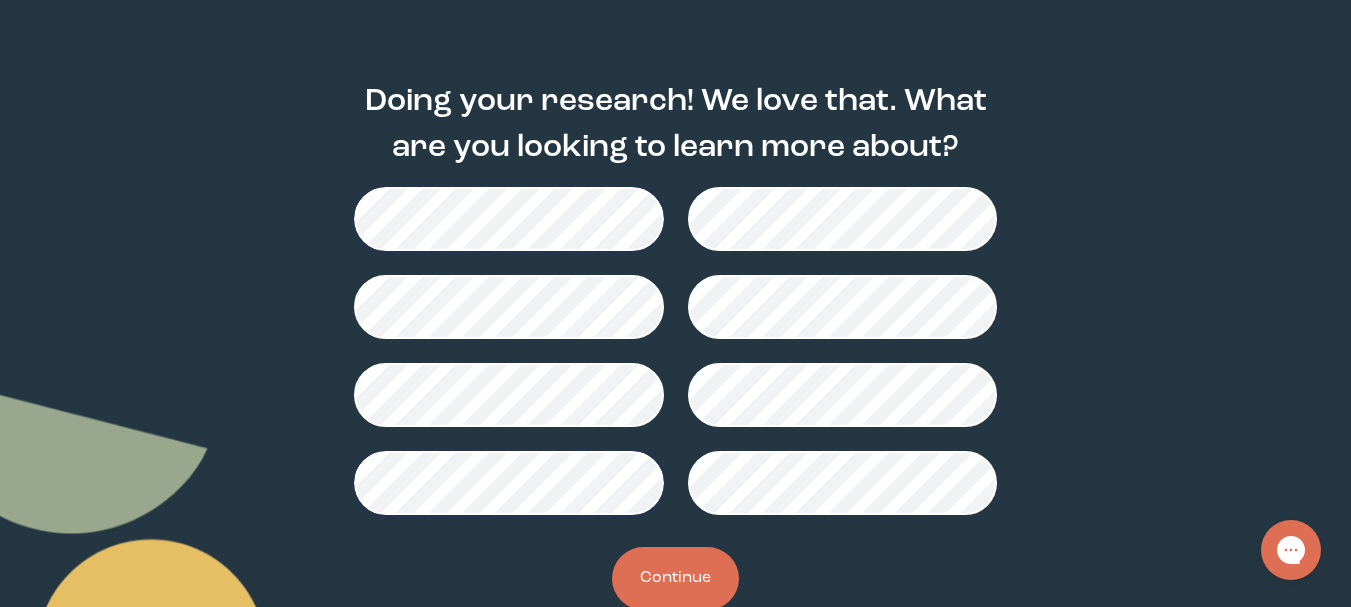 click on "Continue" at bounding box center (675, 578) 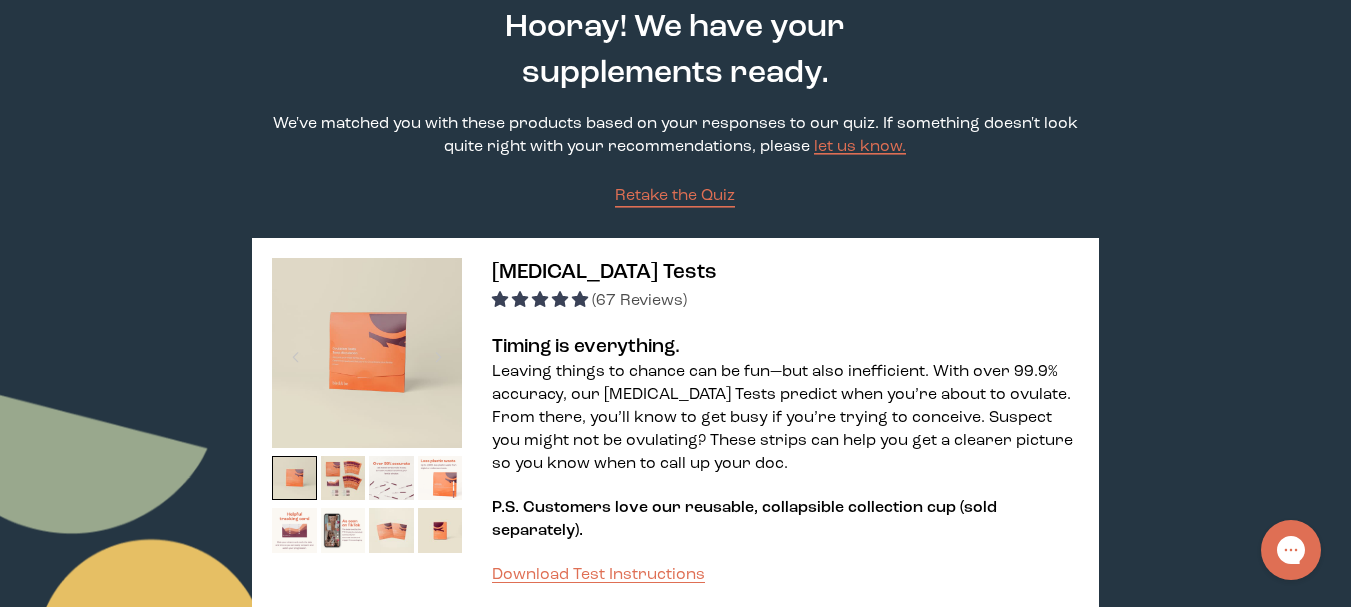 scroll, scrollTop: 89, scrollLeft: 0, axis: vertical 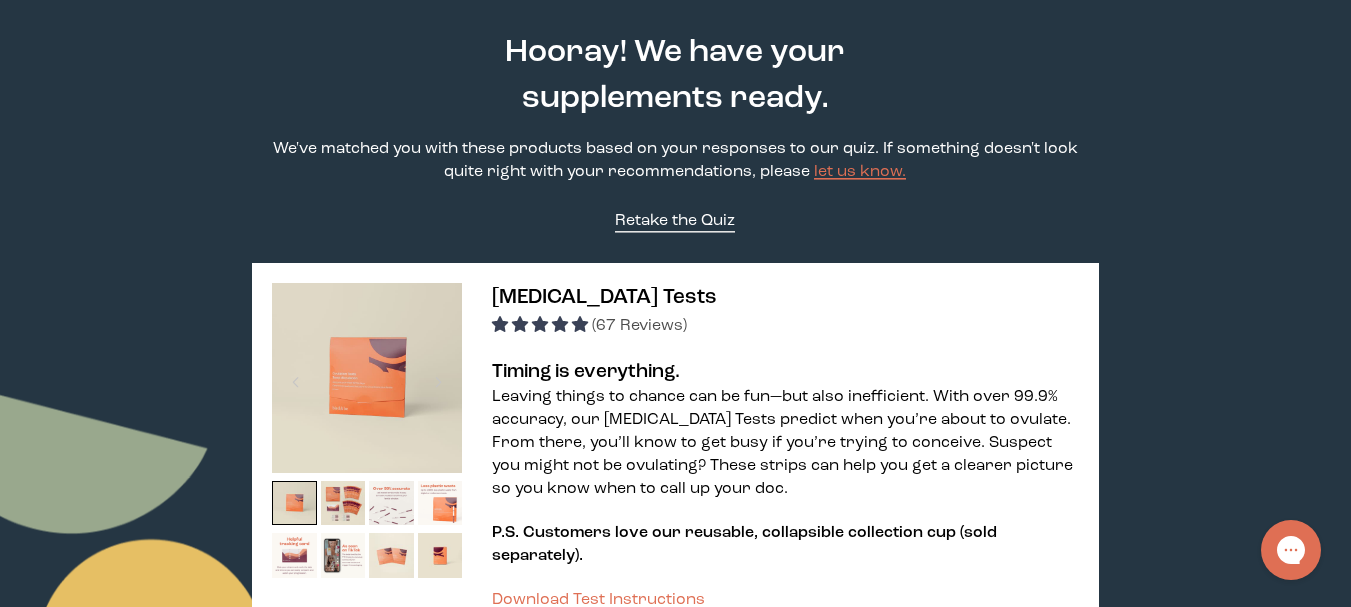 click on "Retake the Quiz" at bounding box center (675, 221) 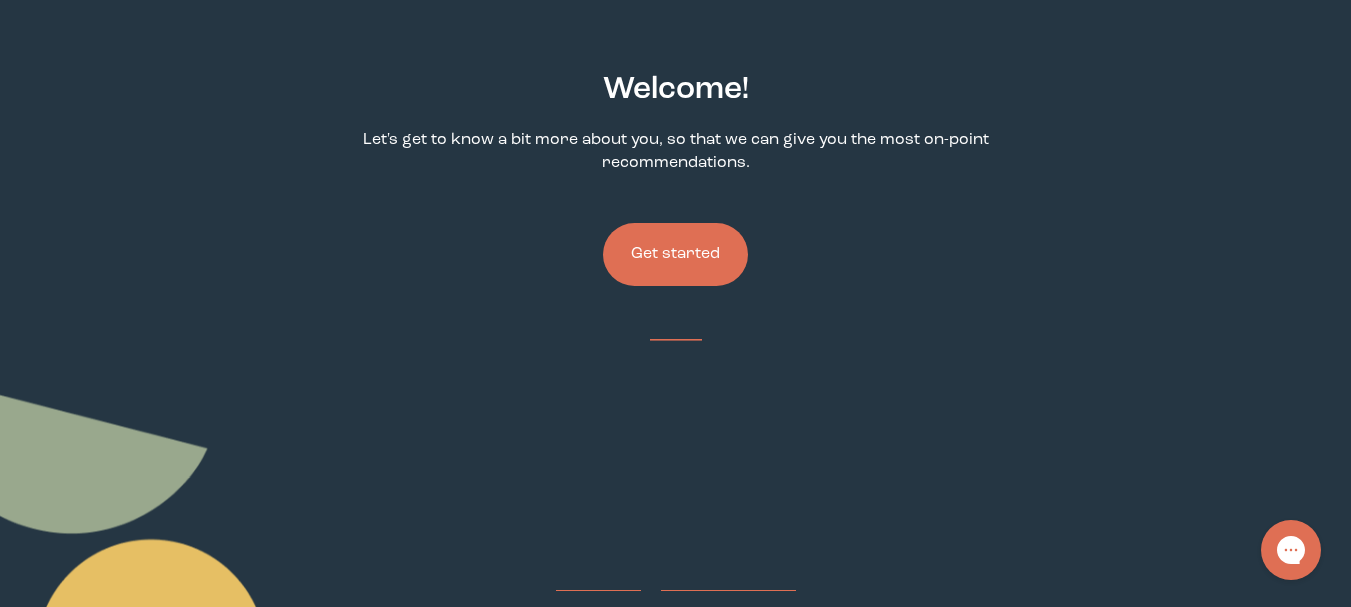 scroll, scrollTop: 0, scrollLeft: 0, axis: both 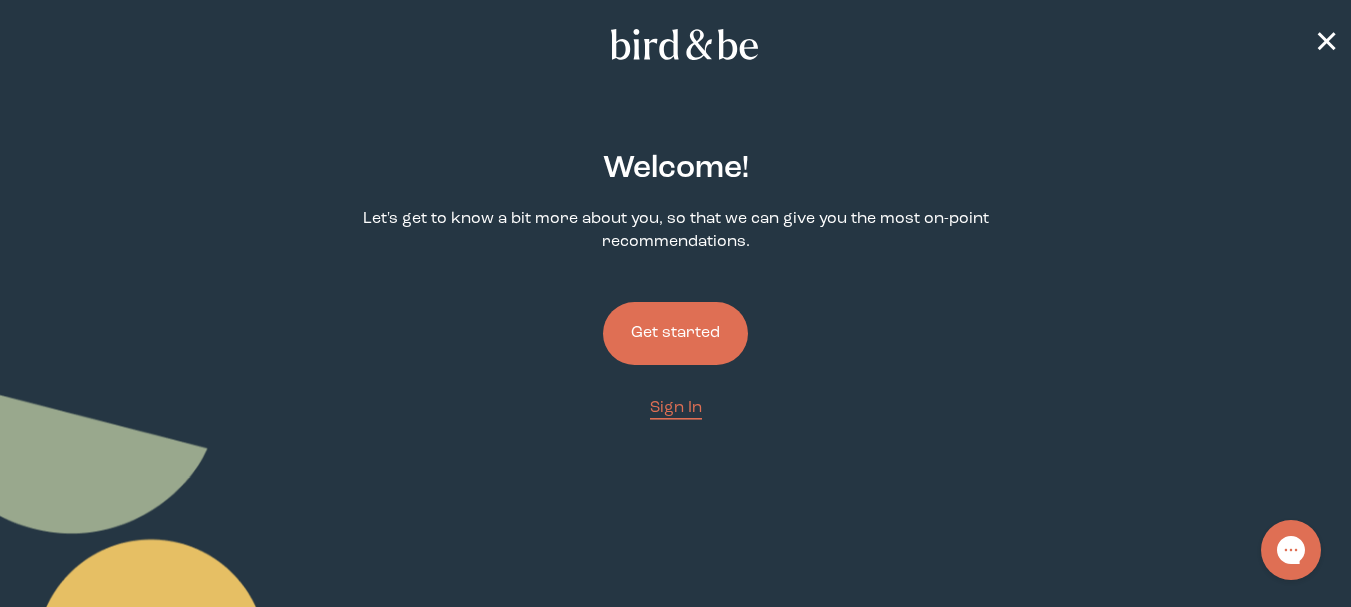 click on "Get started" at bounding box center [675, 333] 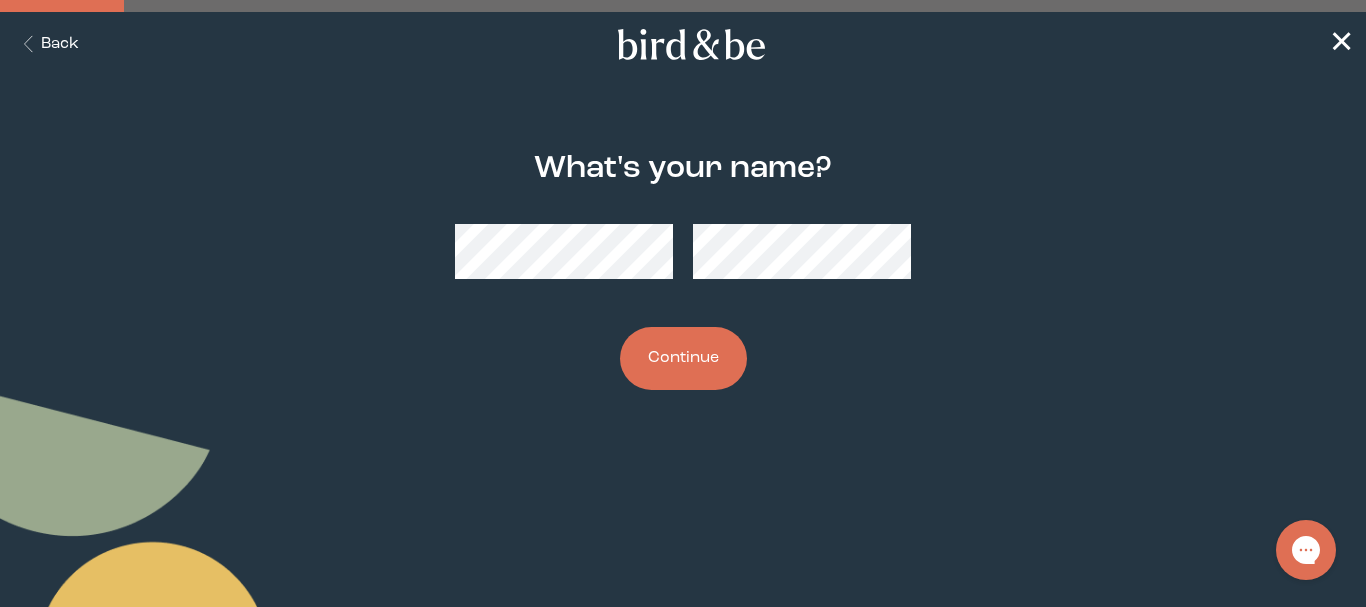 click on "Continue" at bounding box center [683, 358] 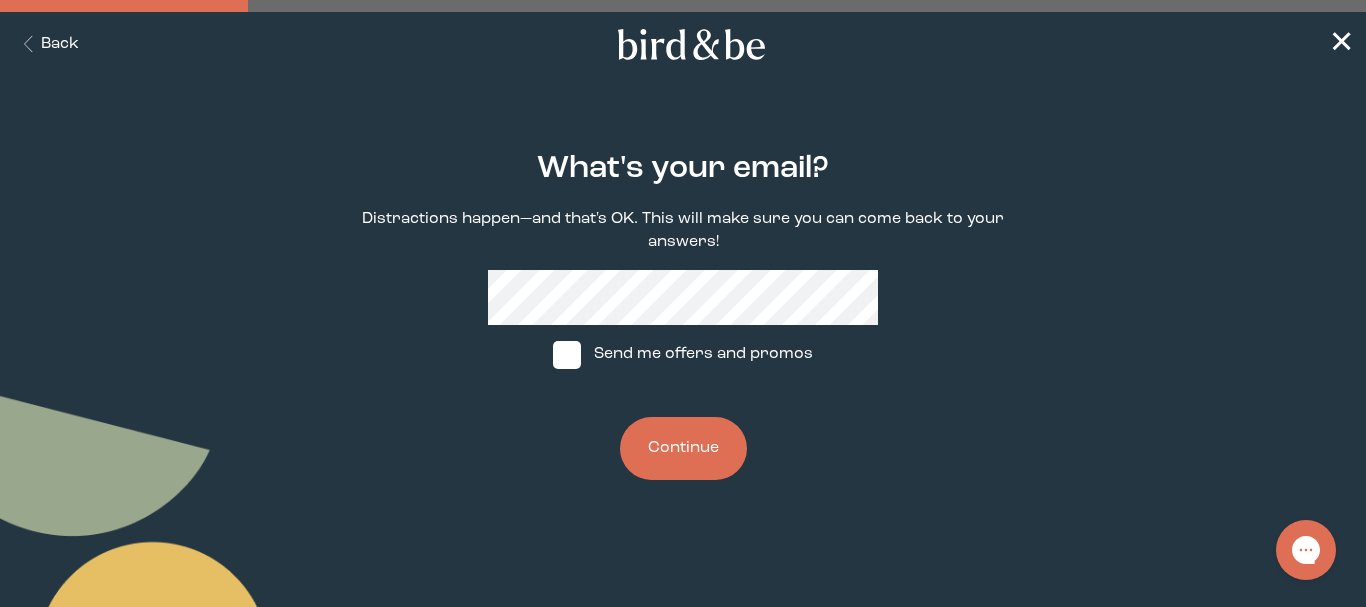 click on "Continue" at bounding box center (683, 448) 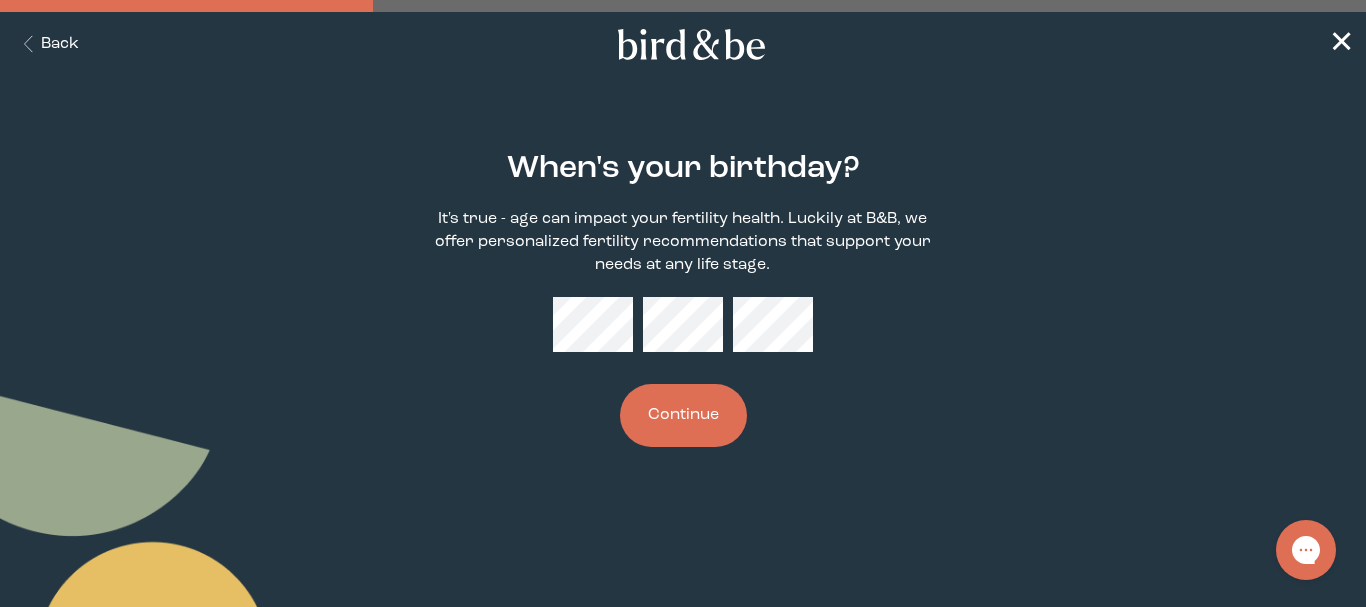 click on "Continue" at bounding box center (683, 415) 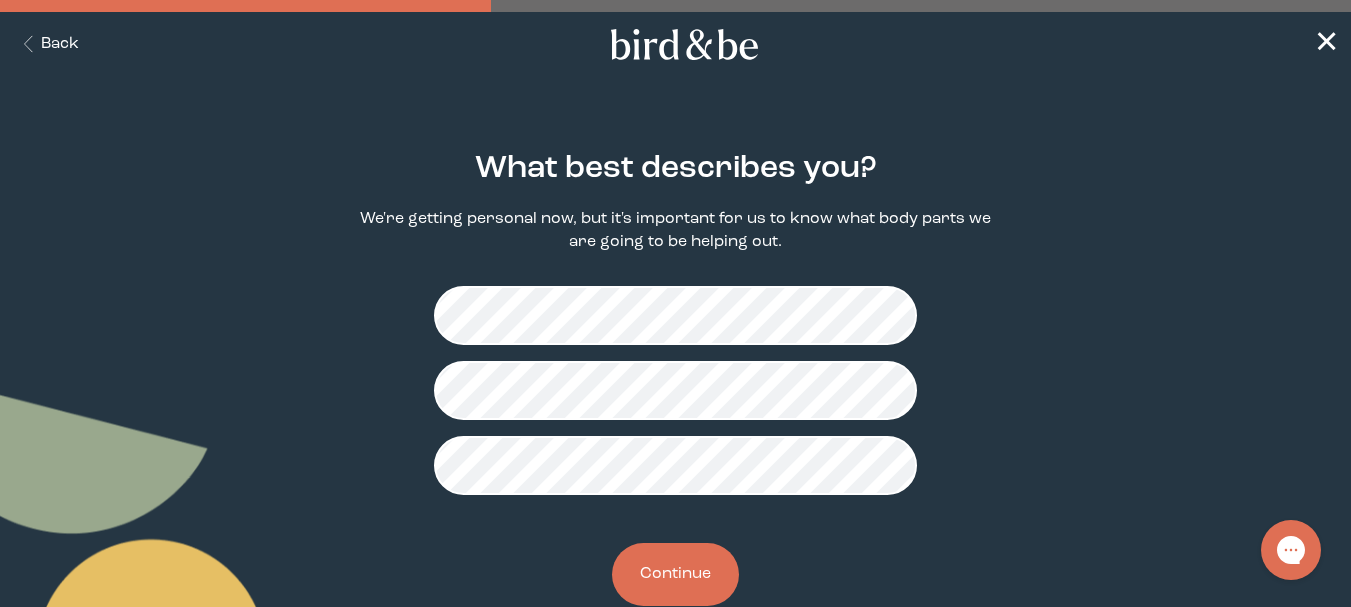 click on "Continue" at bounding box center [675, 574] 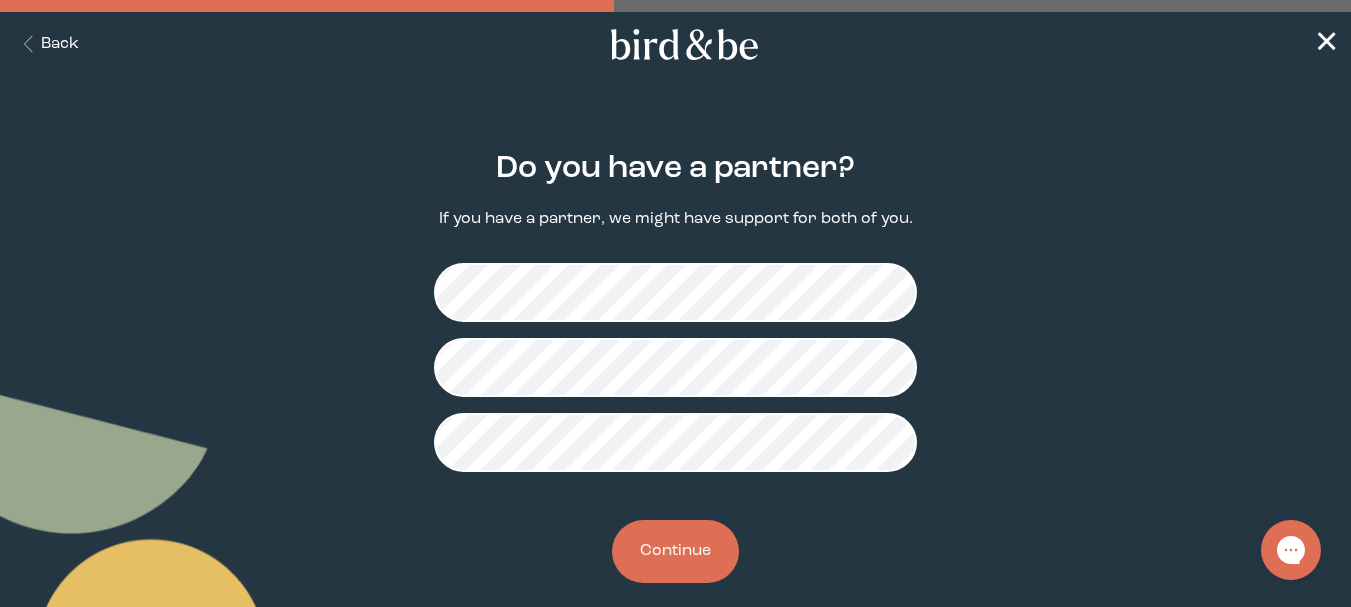 click on "Do you have a partner? If you have a partner, we might have support for both of you. Continue" at bounding box center (676, 367) 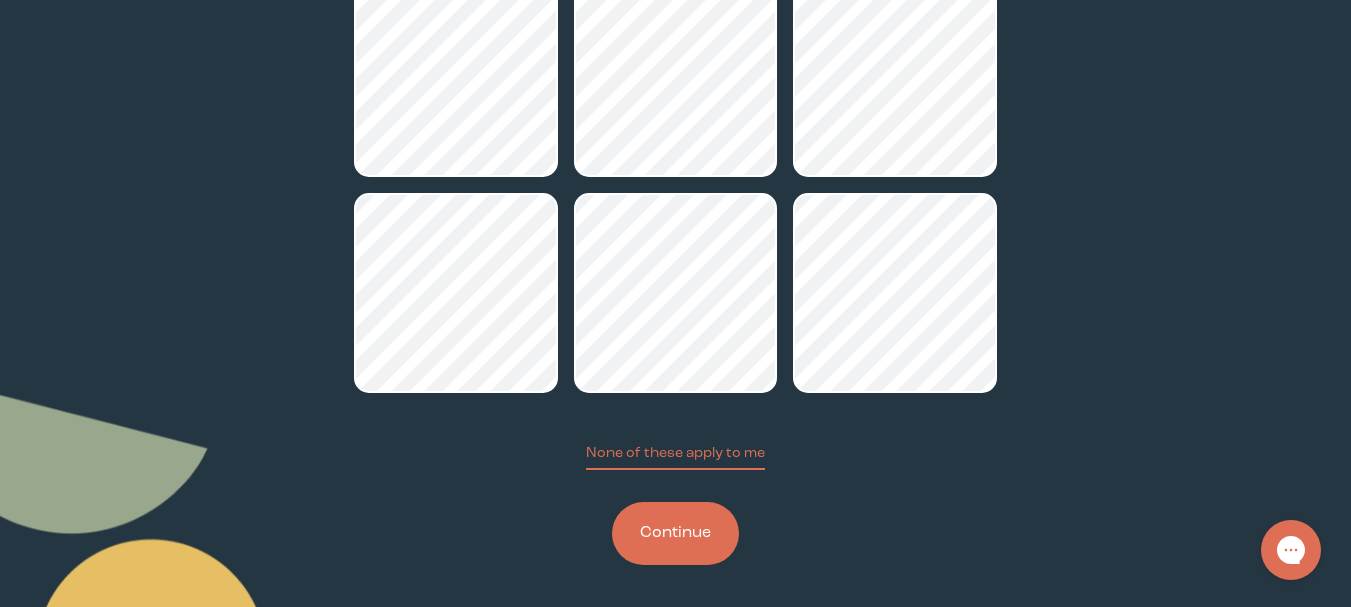 scroll, scrollTop: 276, scrollLeft: 0, axis: vertical 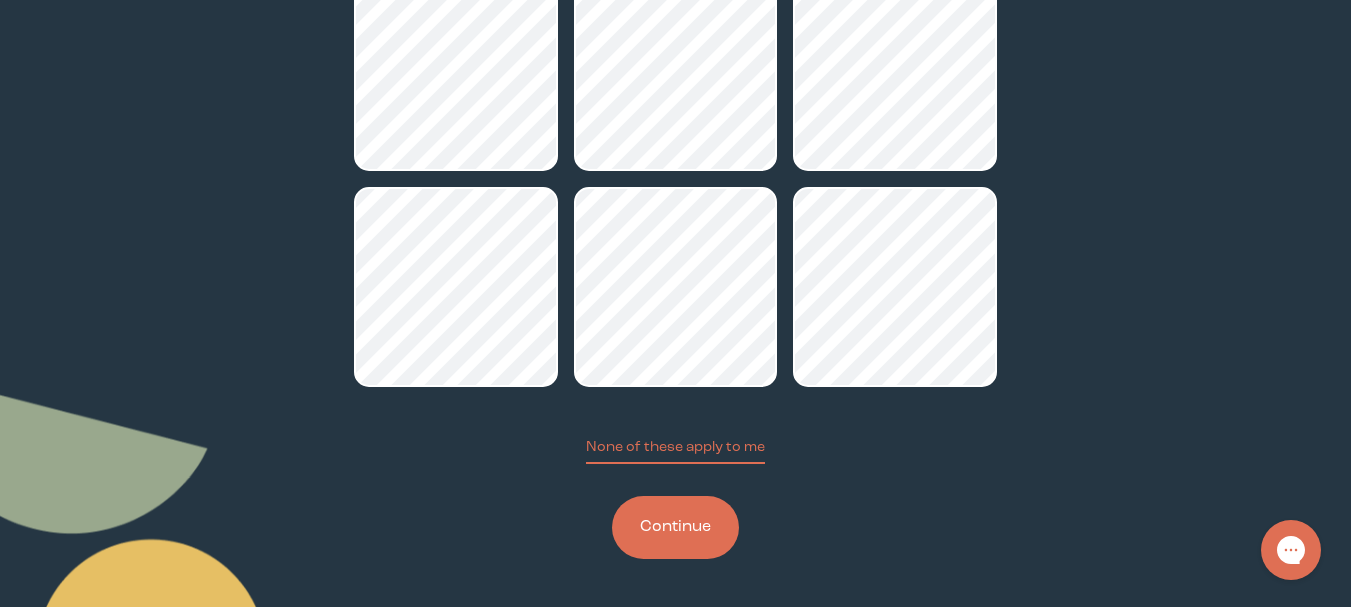 click on "Continue" at bounding box center [675, 527] 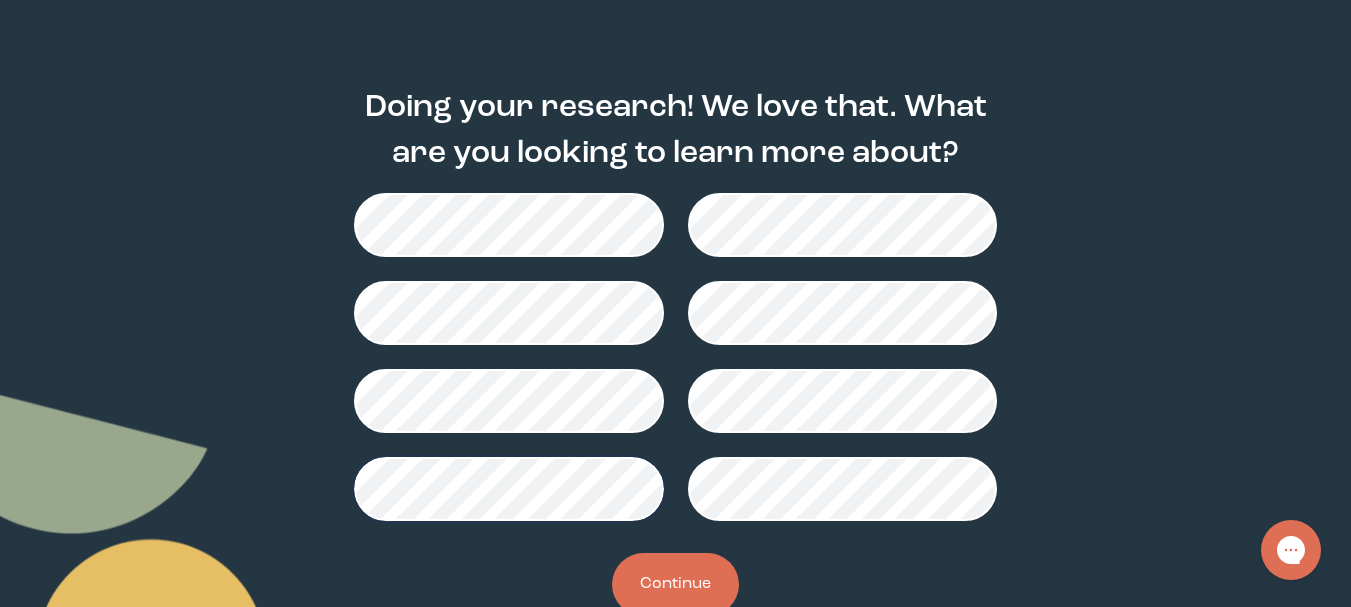 scroll, scrollTop: 118, scrollLeft: 0, axis: vertical 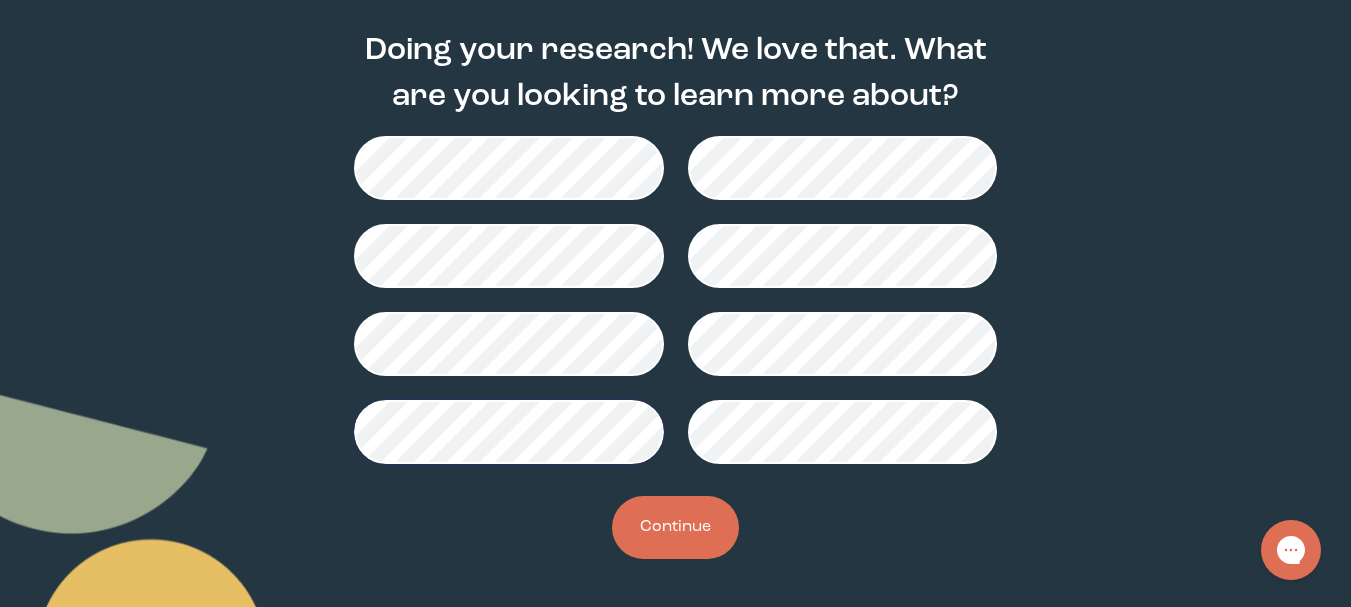 click on "Continue" at bounding box center (675, 527) 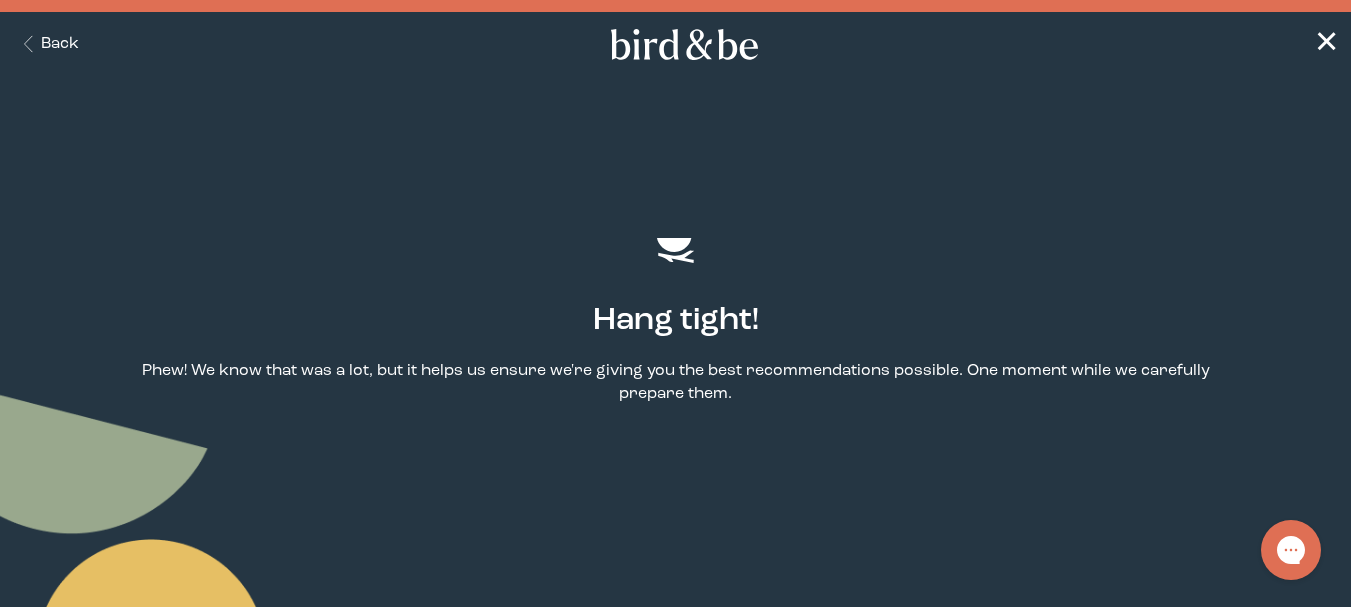 scroll, scrollTop: 0, scrollLeft: 0, axis: both 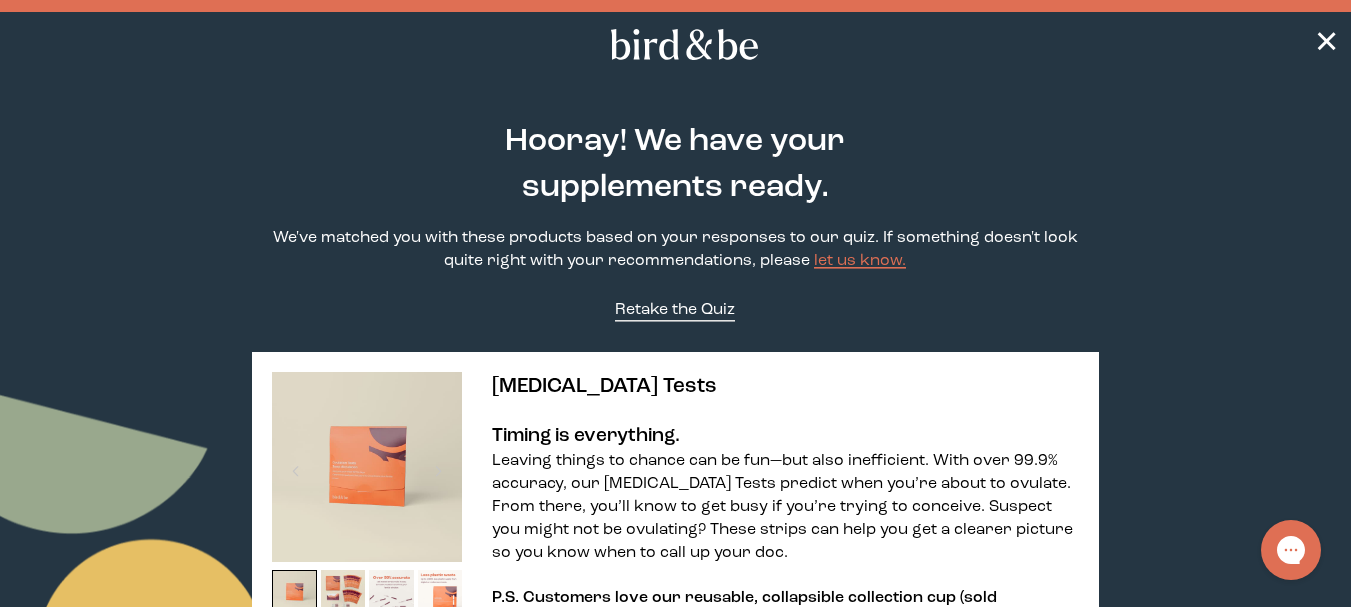 click on "Retake the Quiz" at bounding box center (675, 310) 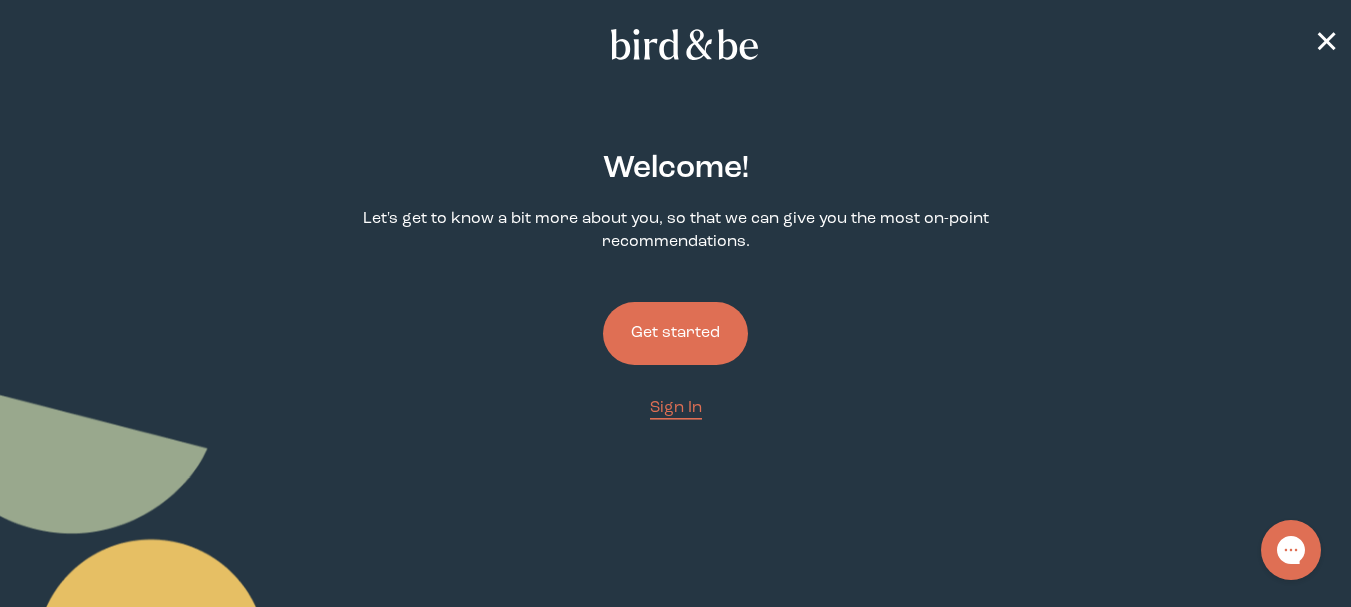click on "Get started" at bounding box center (675, 333) 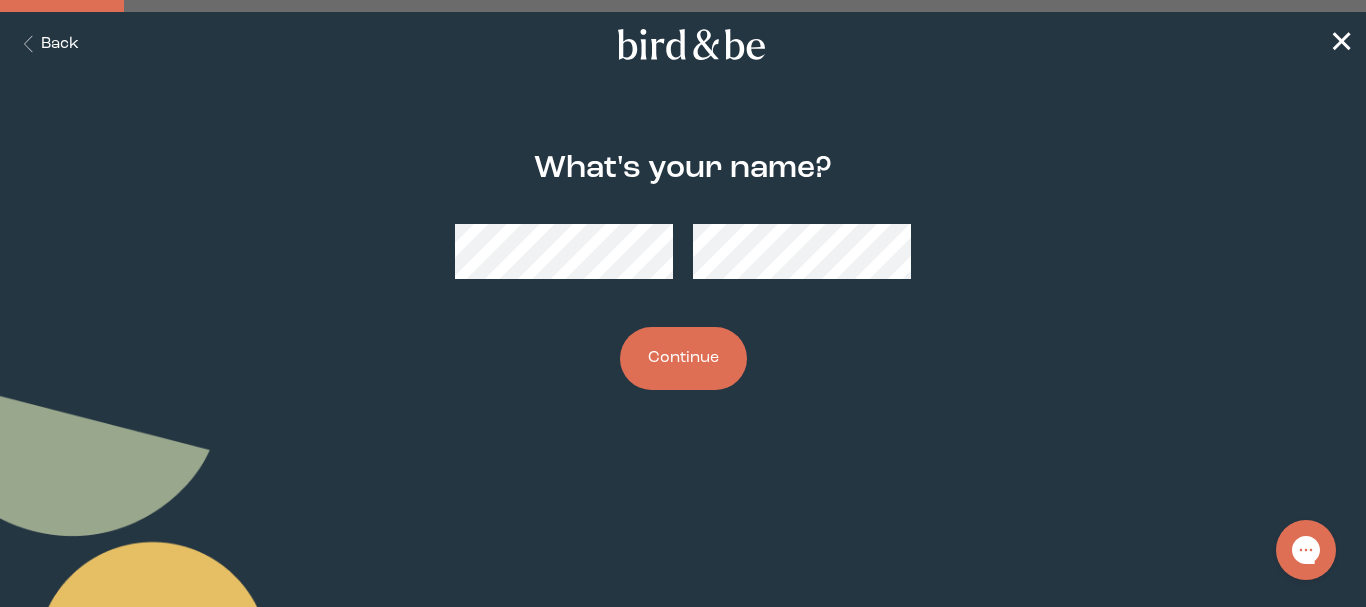 click on "Continue" at bounding box center (683, 358) 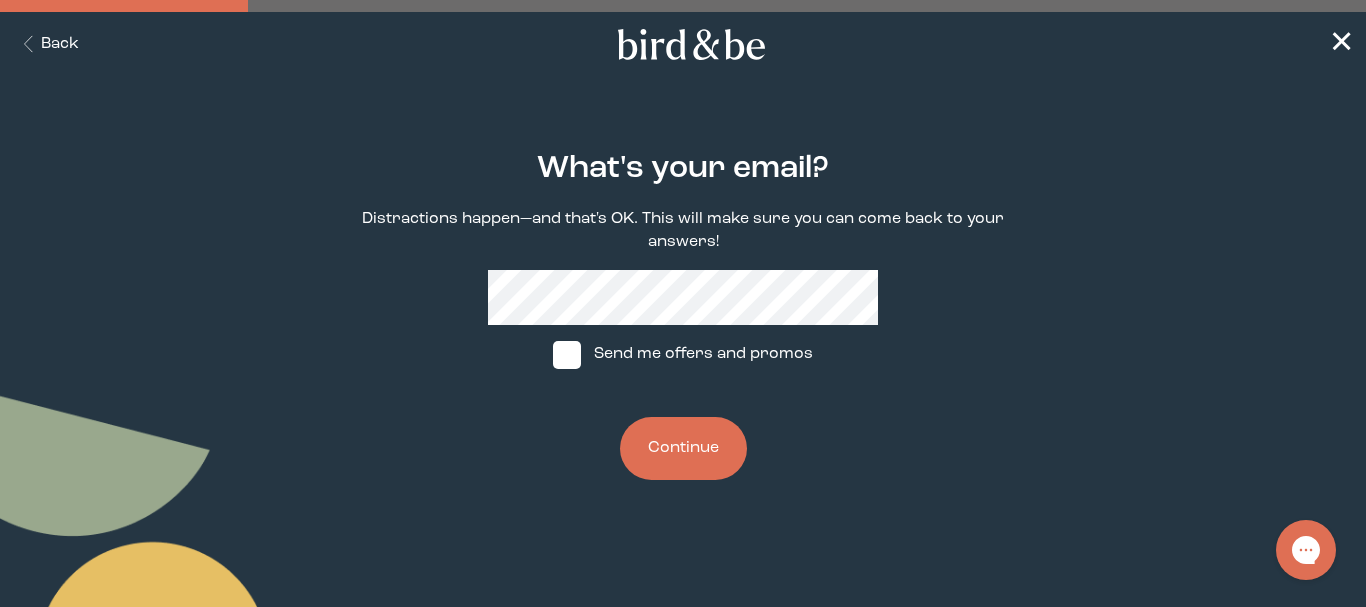 click on "Continue" at bounding box center [683, 448] 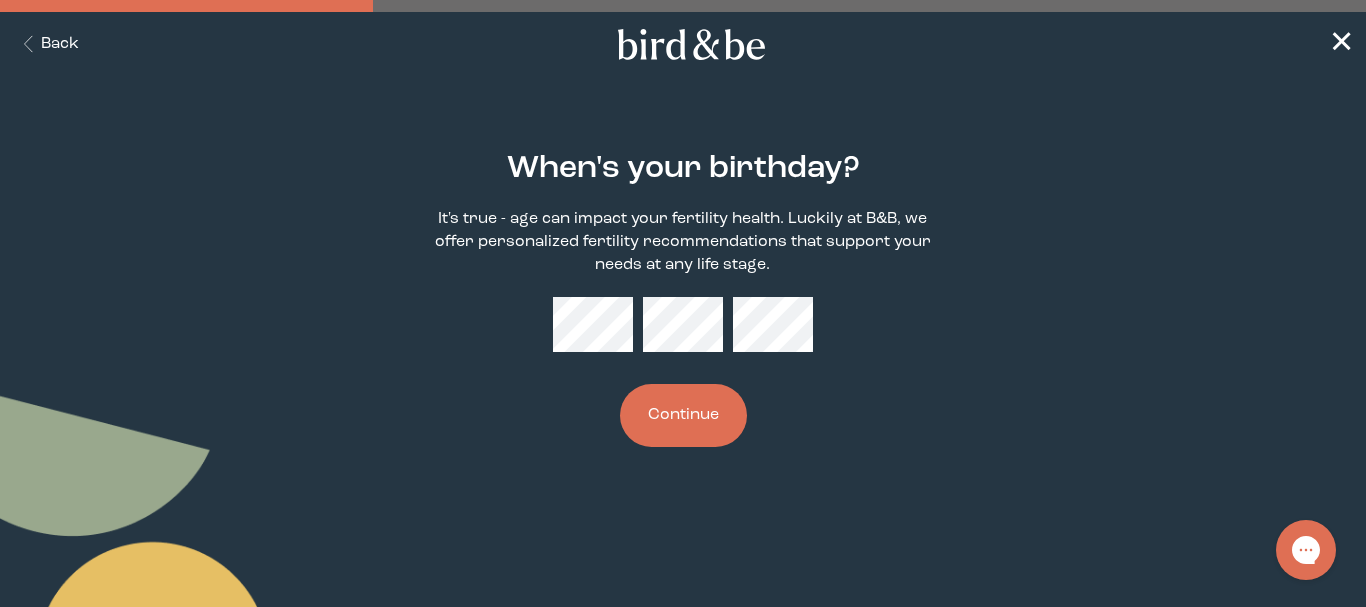 click on "When's your birthday? It's true - age can impact your fertility health. Luckily at B&B, we offer personalized fertility recommendations that support your needs at any life stage. Continue" at bounding box center (683, 299) 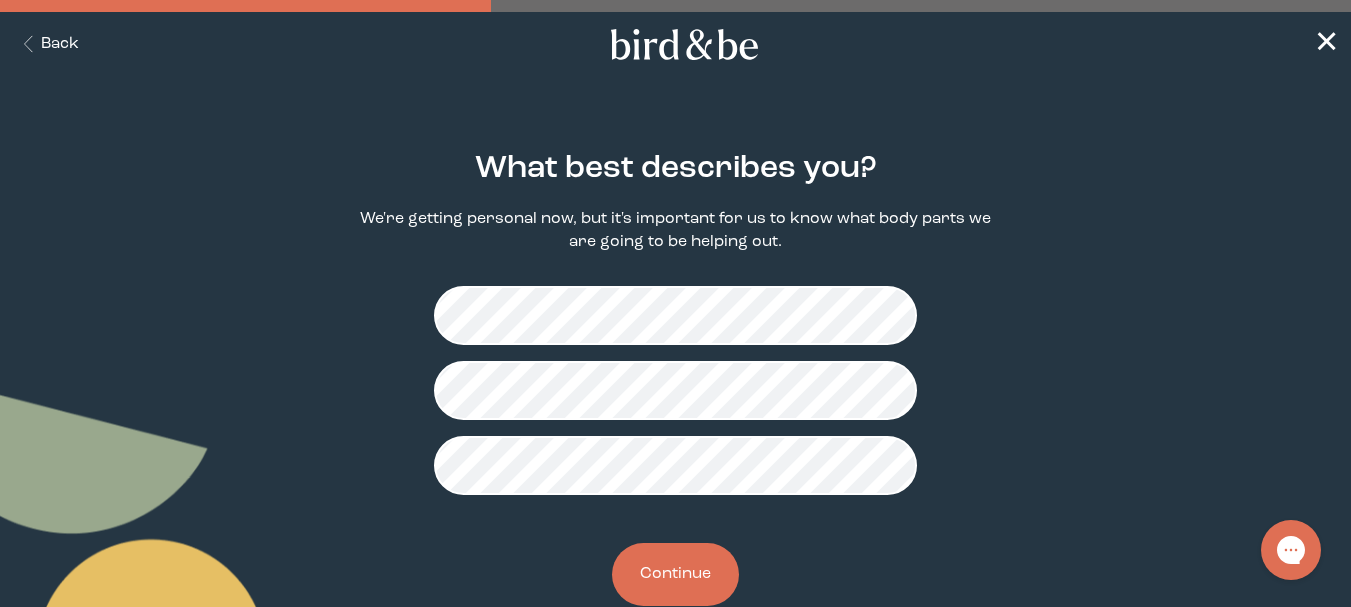 click on "Continue" at bounding box center (675, 574) 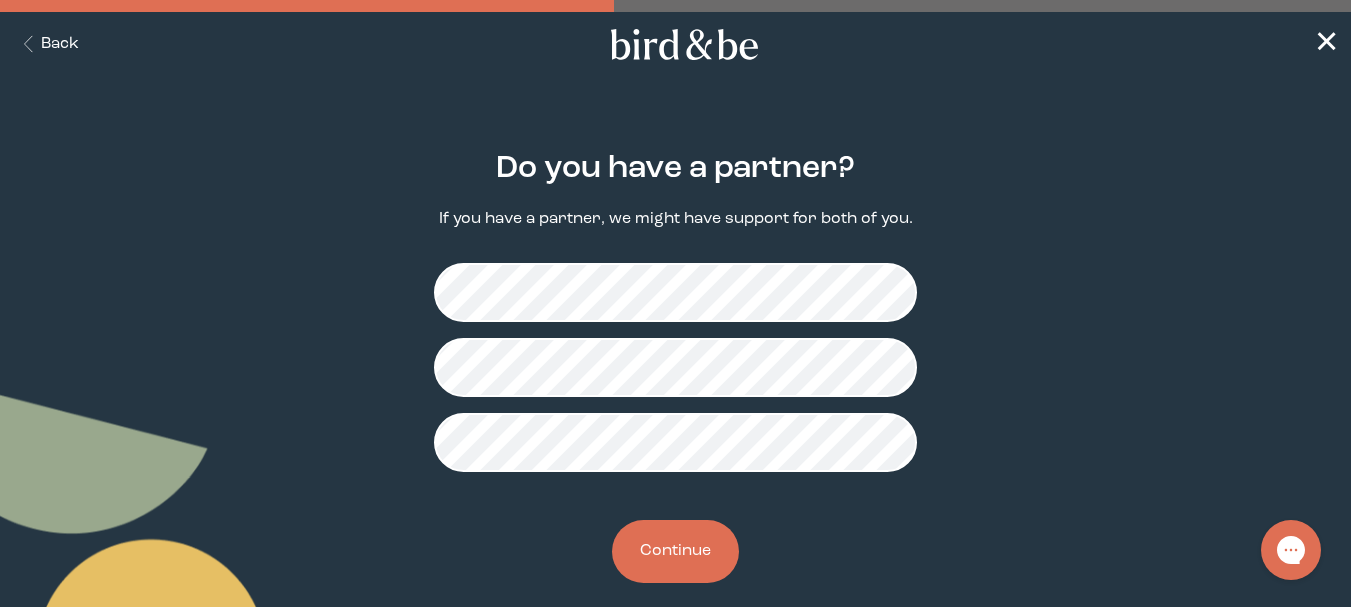 click on "Continue" at bounding box center (675, 551) 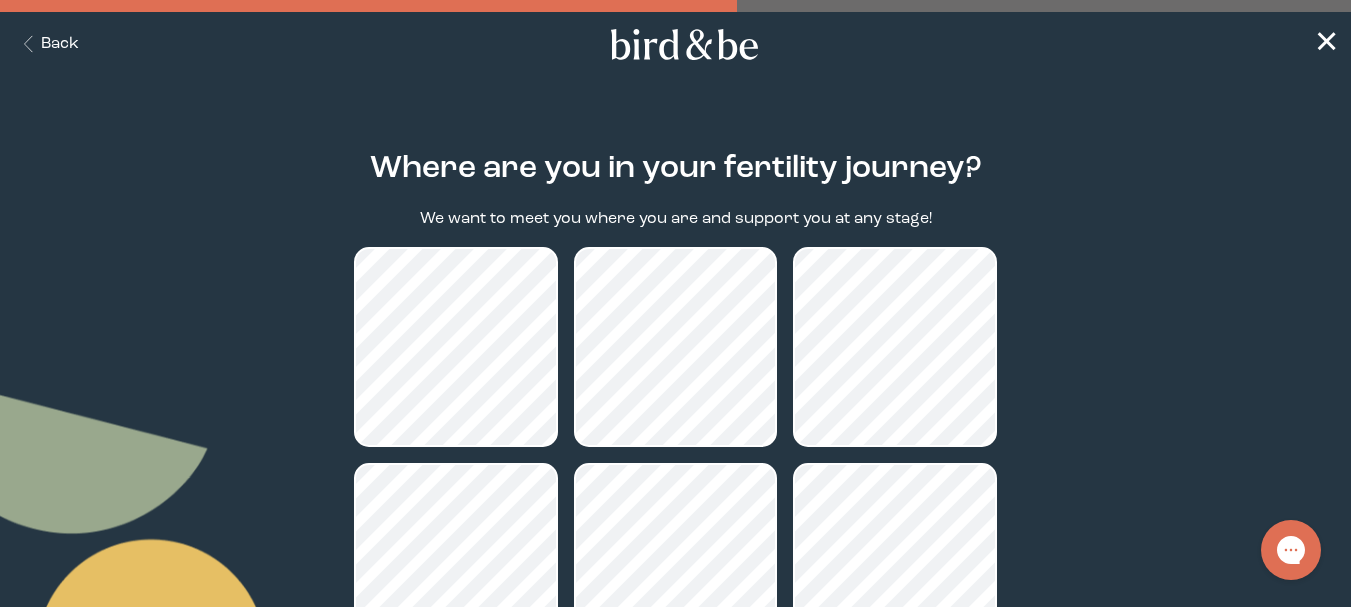 scroll, scrollTop: 28, scrollLeft: 0, axis: vertical 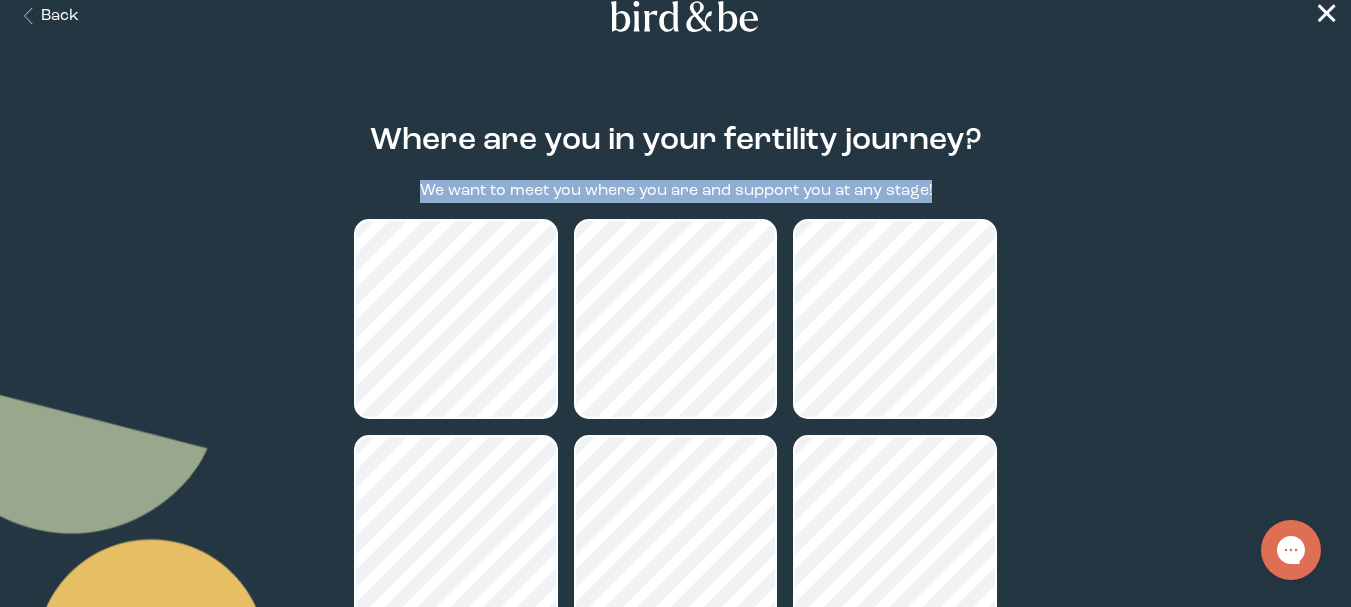 drag, startPoint x: 1355, startPoint y: 139, endPoint x: 1365, endPoint y: 224, distance: 85.58621 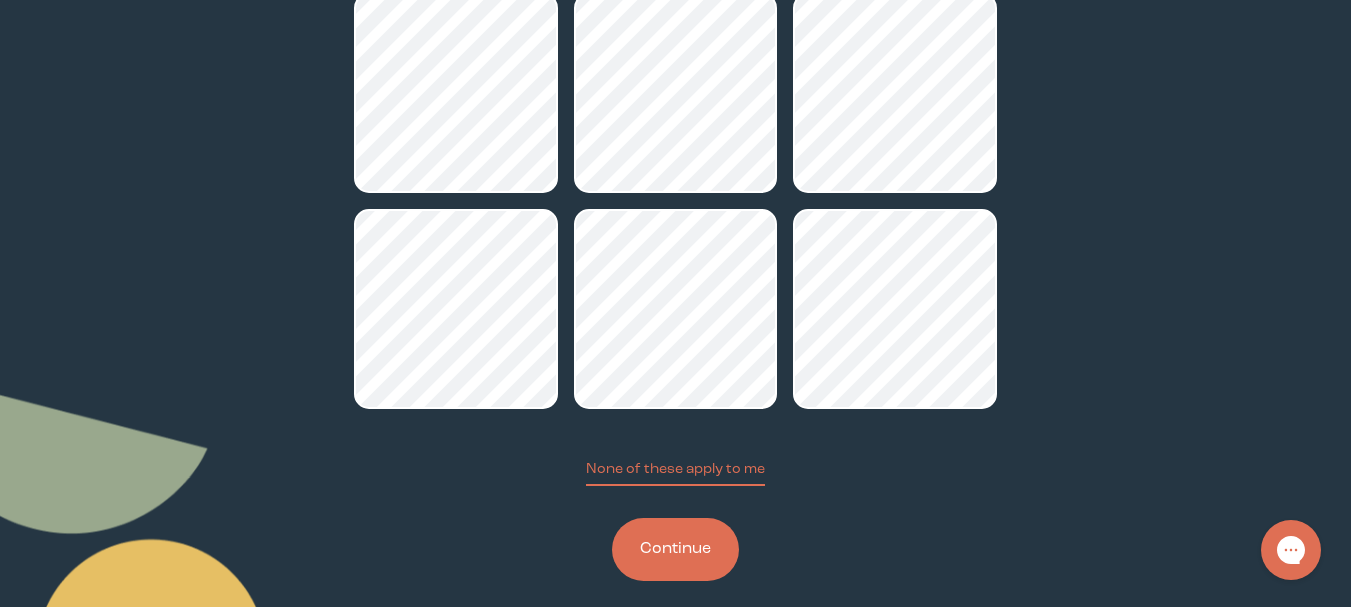 scroll, scrollTop: 276, scrollLeft: 0, axis: vertical 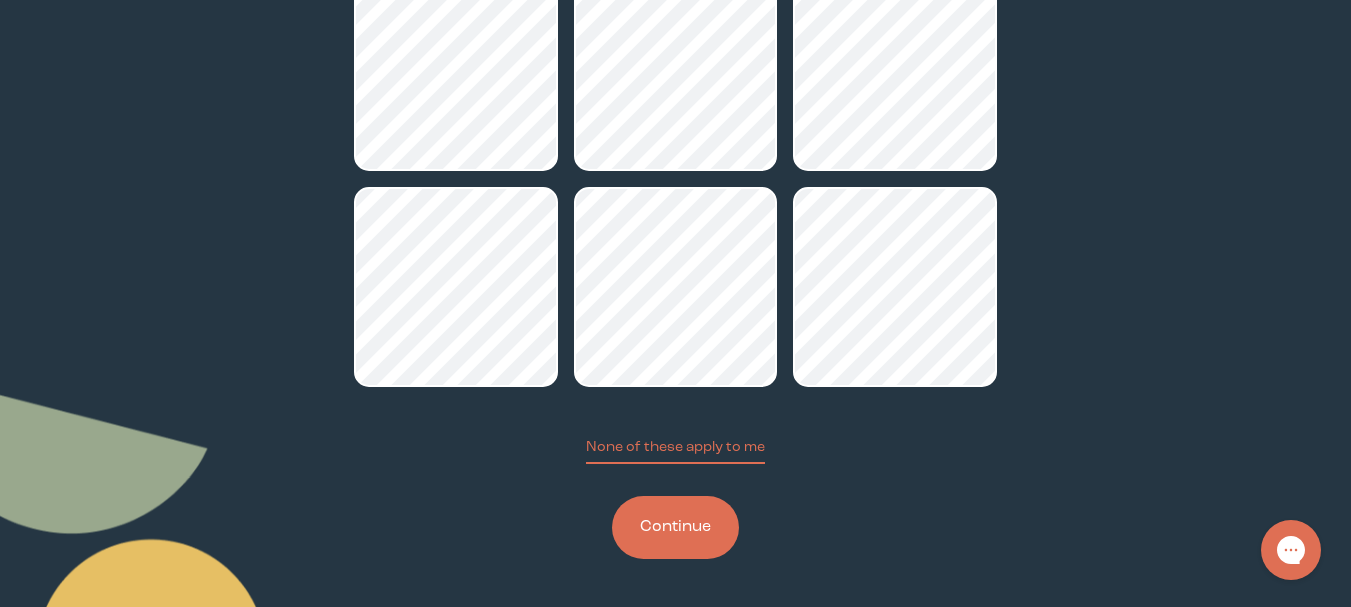 click on "Continue" at bounding box center [675, 527] 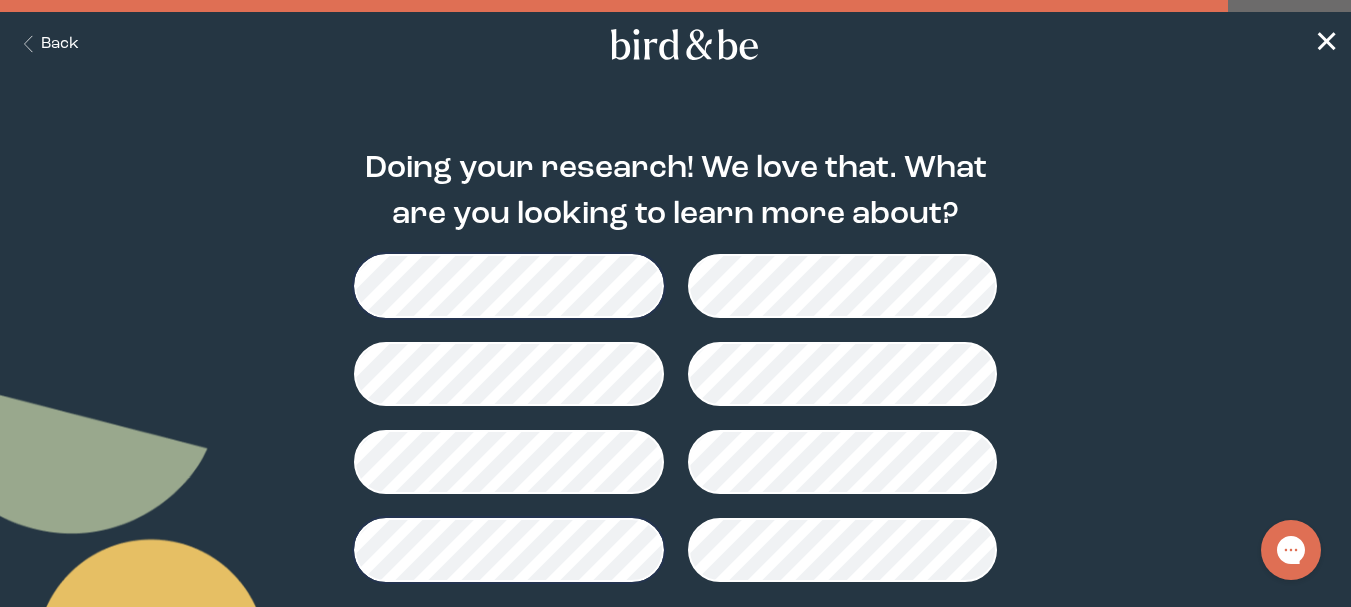 scroll, scrollTop: 118, scrollLeft: 0, axis: vertical 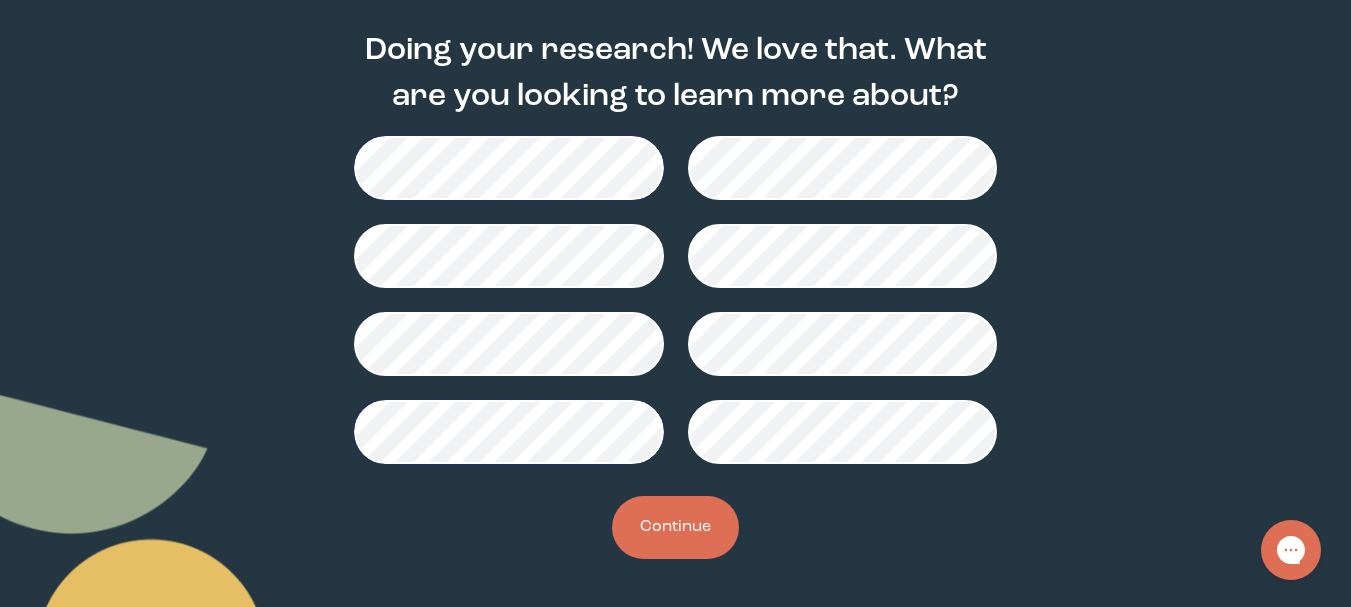 click on "Continue" at bounding box center [675, 527] 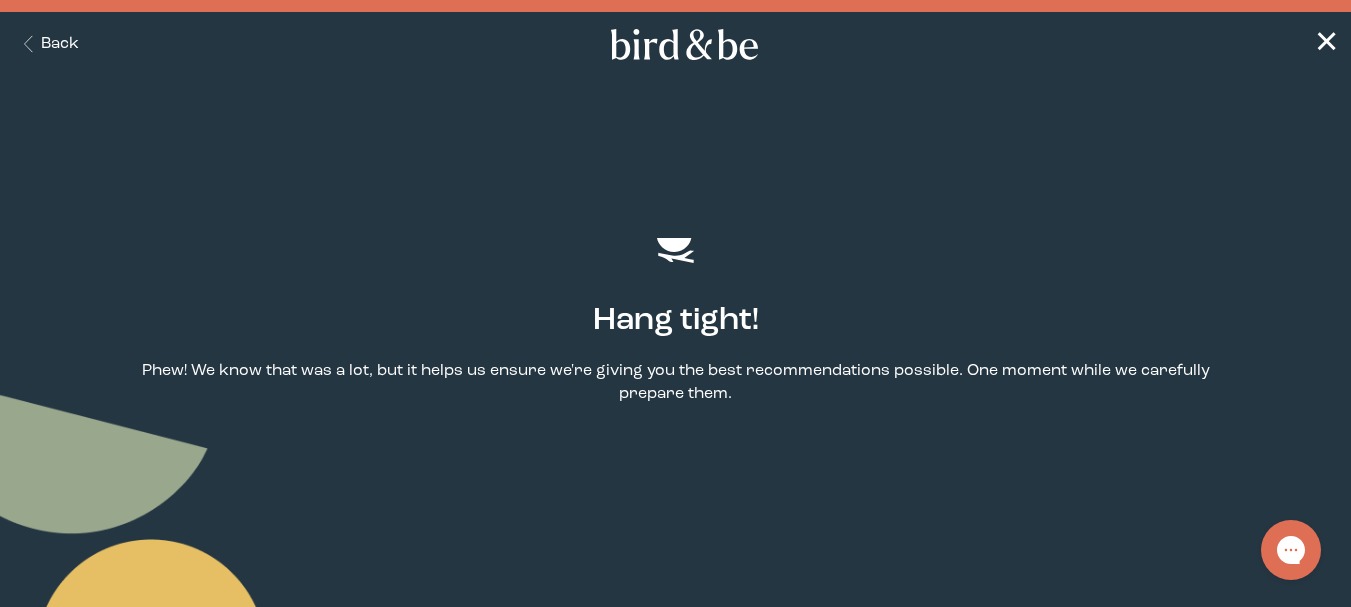 scroll, scrollTop: 0, scrollLeft: 0, axis: both 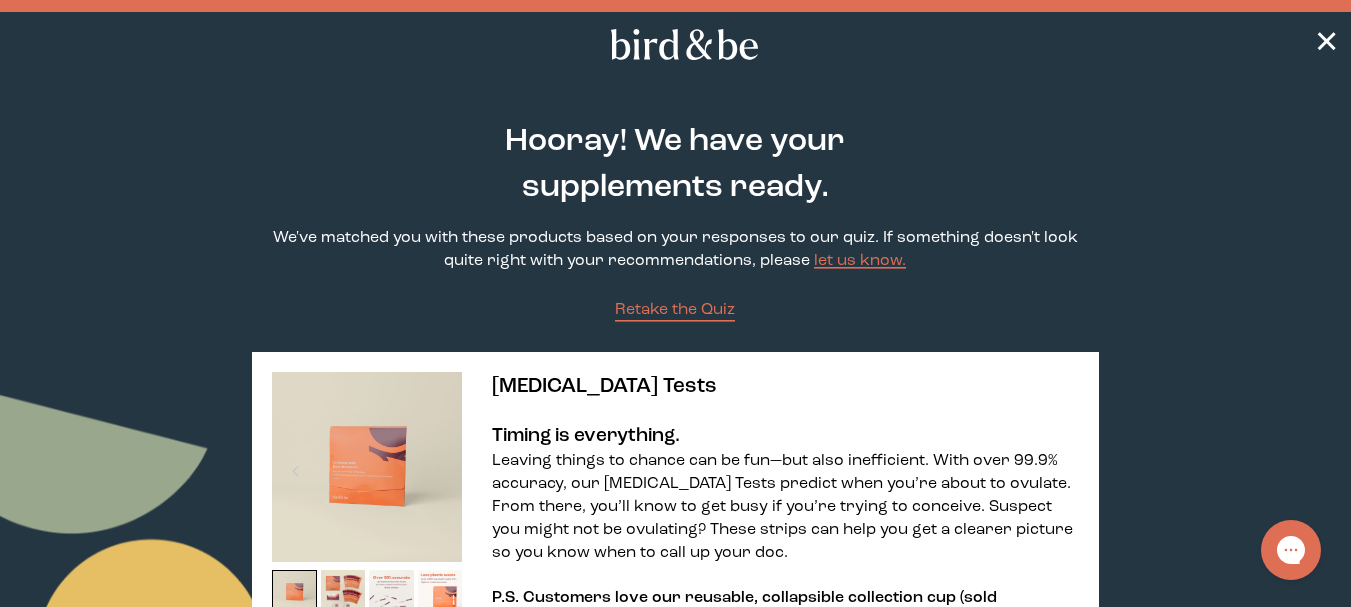 click on "✕" at bounding box center (675, 44) 